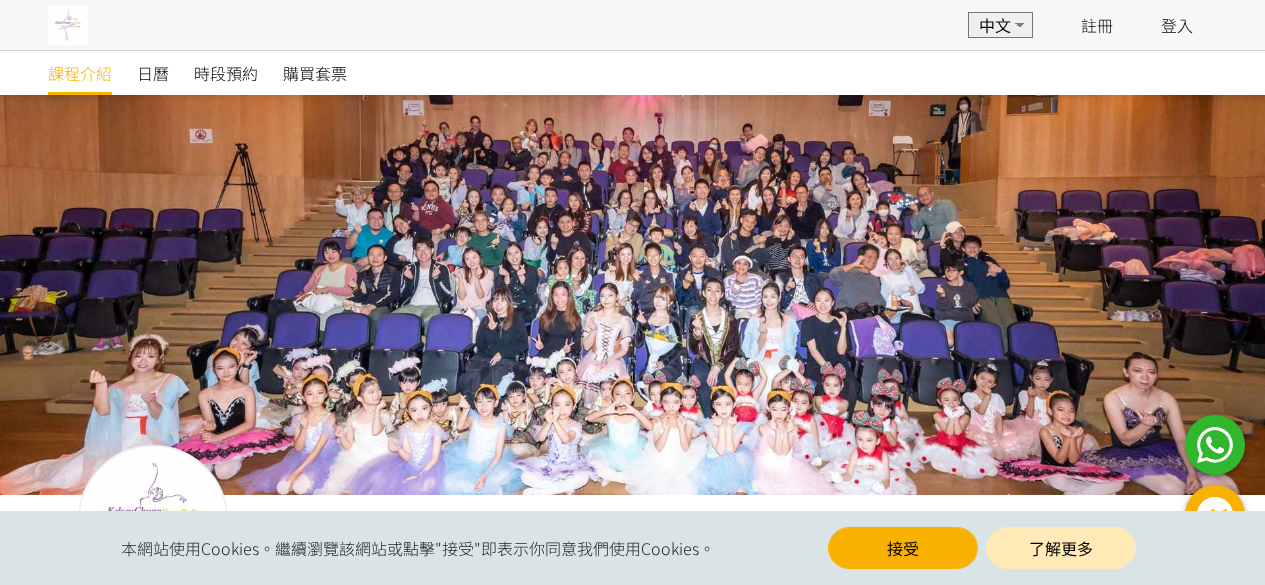 scroll, scrollTop: 0, scrollLeft: 0, axis: both 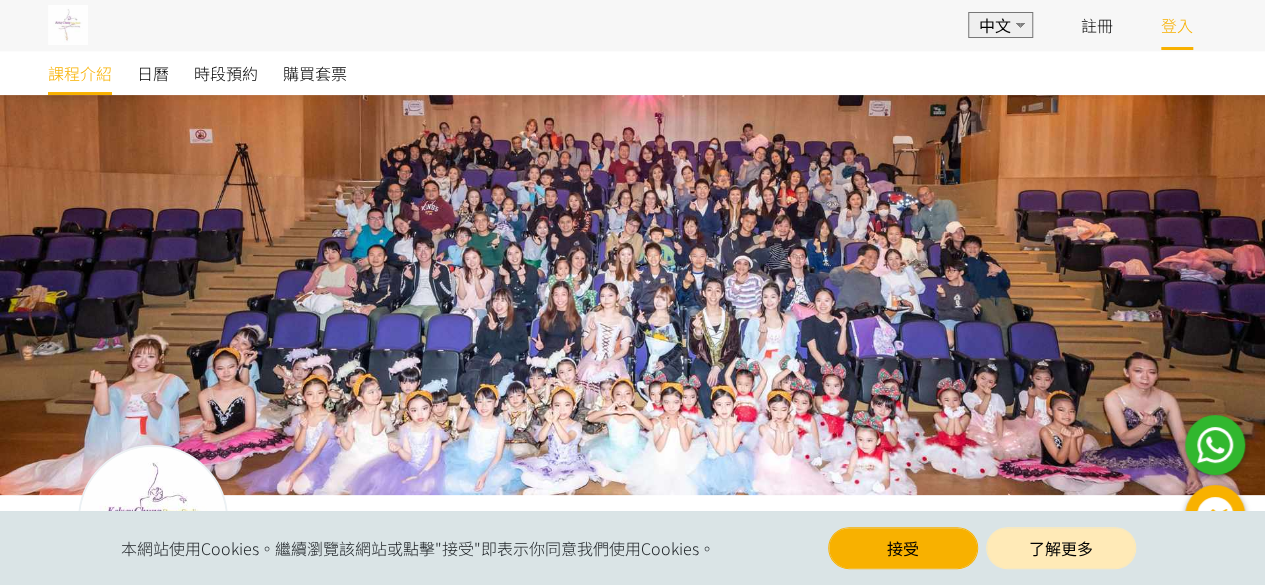 click on "登入" at bounding box center (1177, 25) 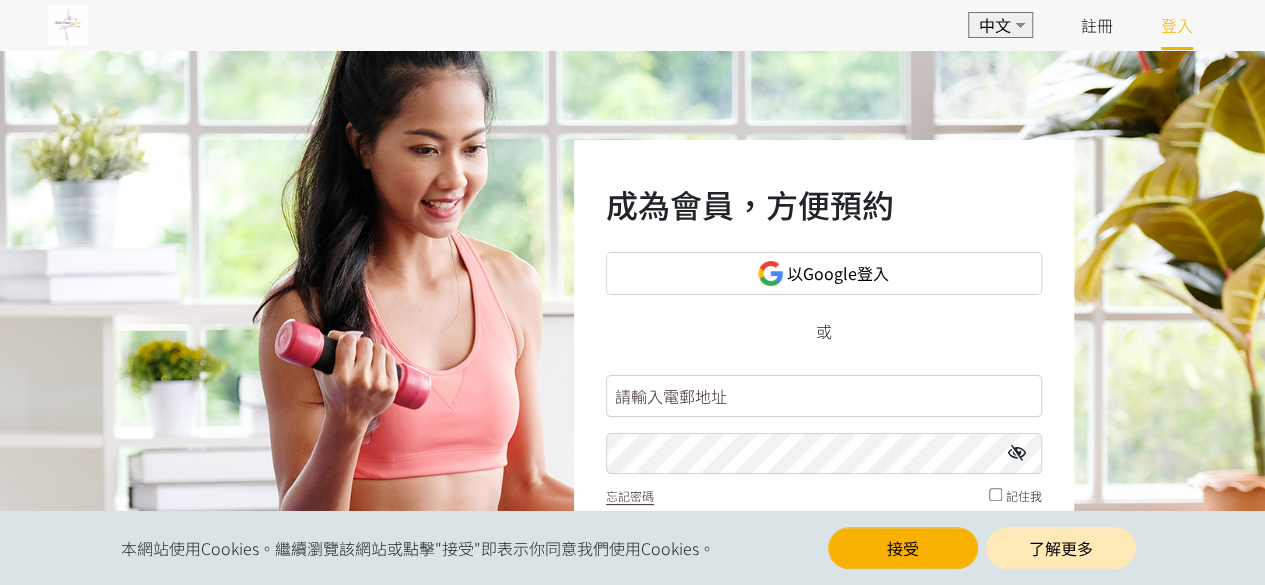scroll, scrollTop: 164, scrollLeft: 0, axis: vertical 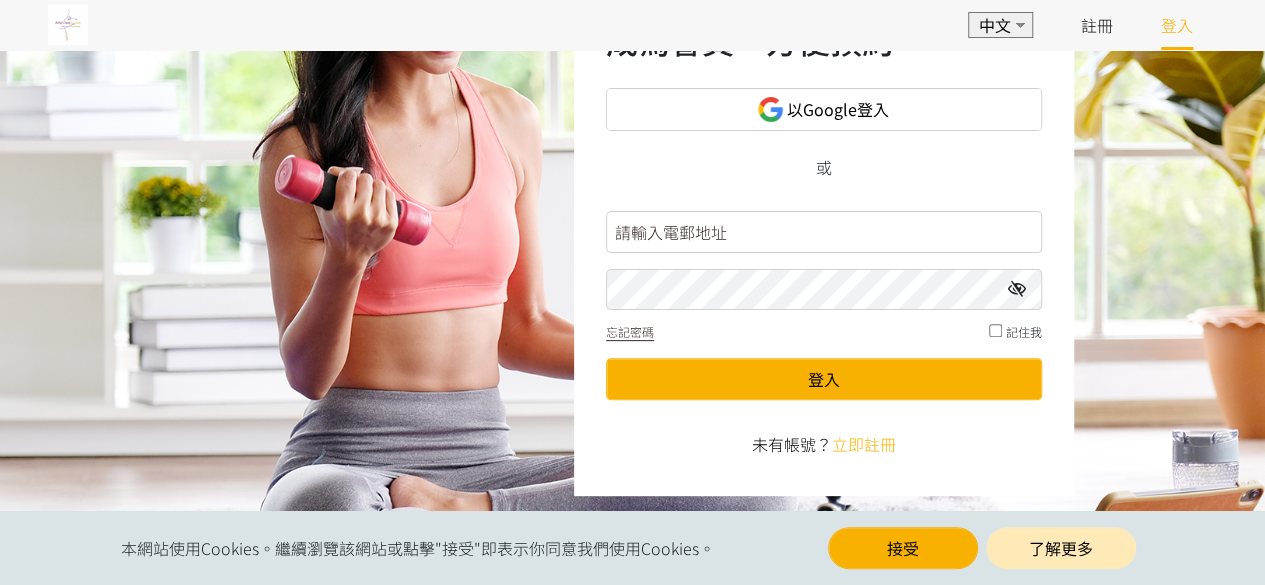 click at bounding box center (824, 232) 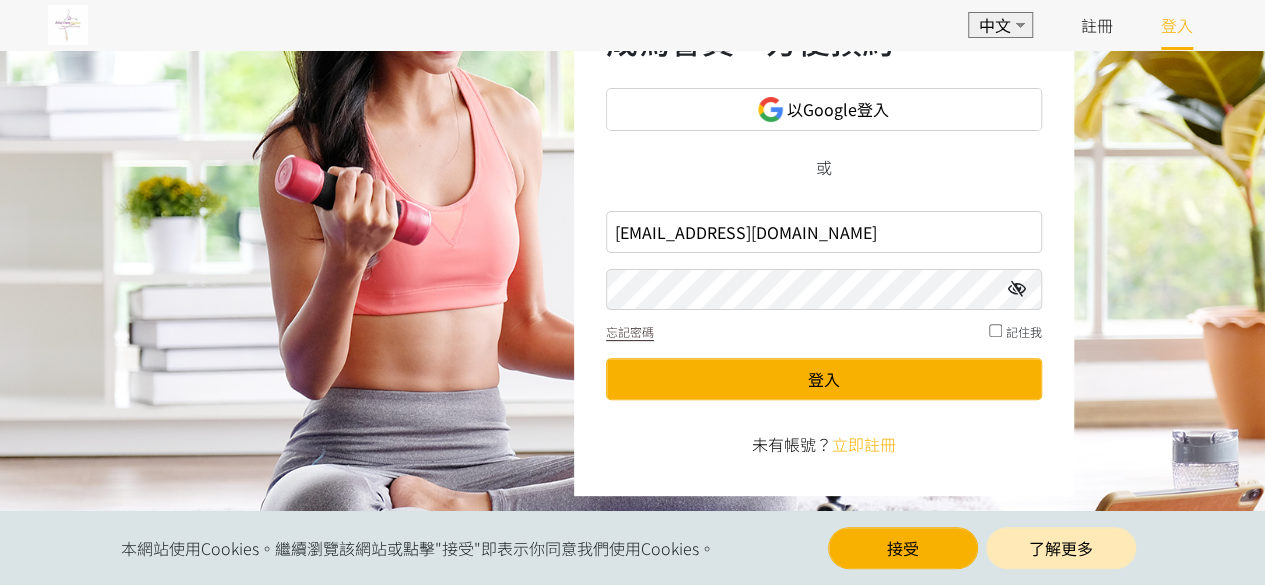 type on "dorisctw@gmail.com" 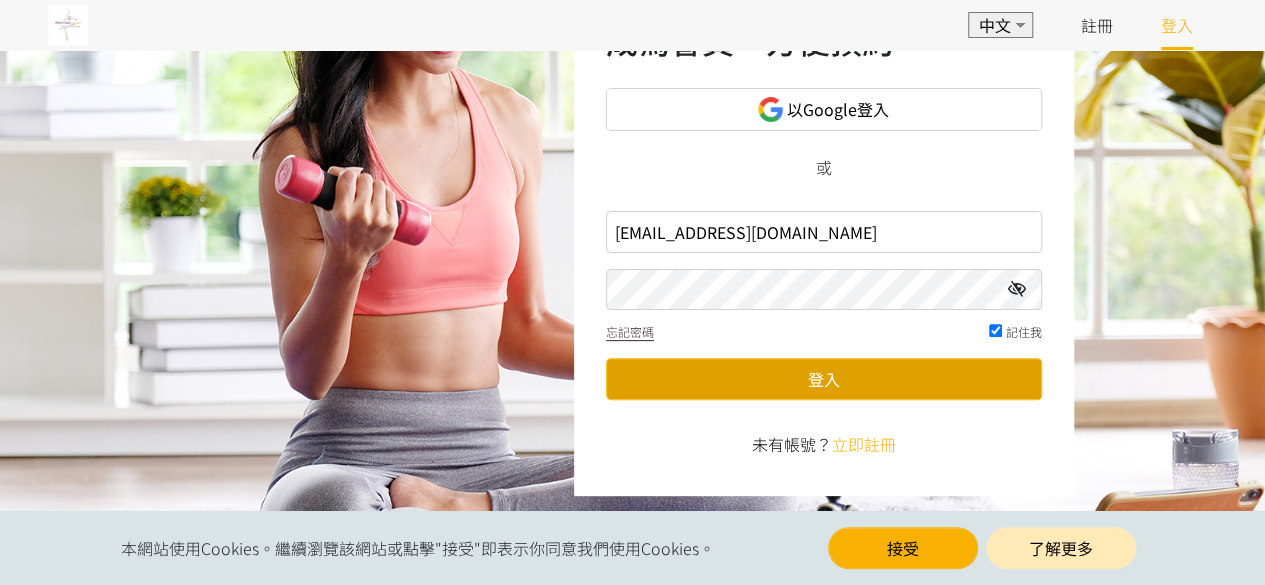 click on "登入" at bounding box center [824, 379] 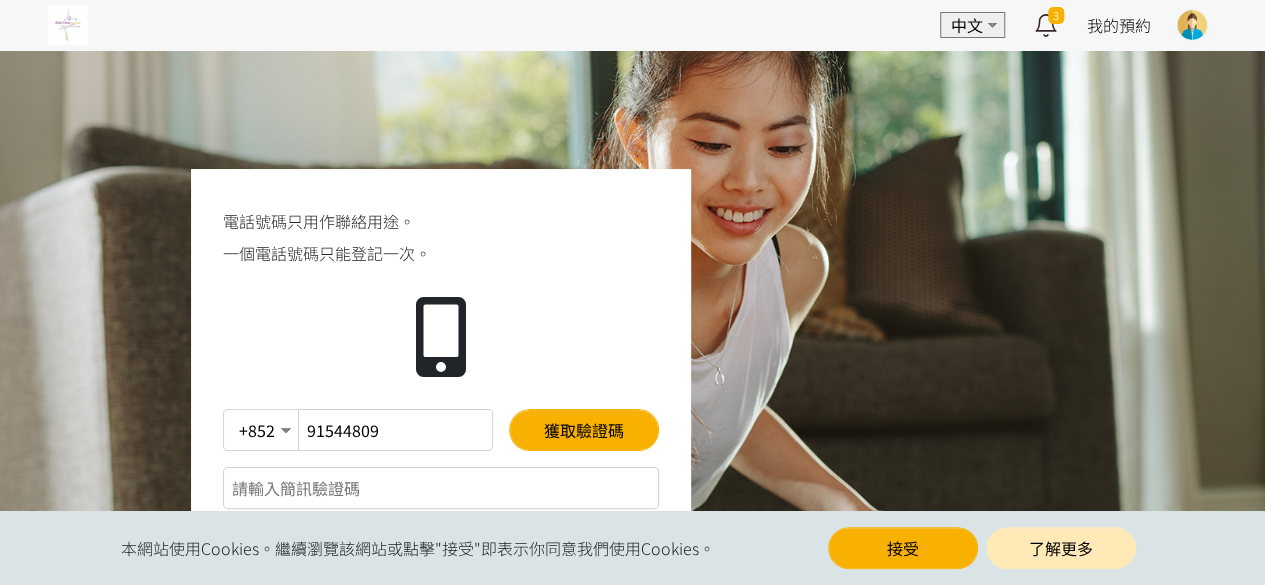 scroll, scrollTop: 127, scrollLeft: 0, axis: vertical 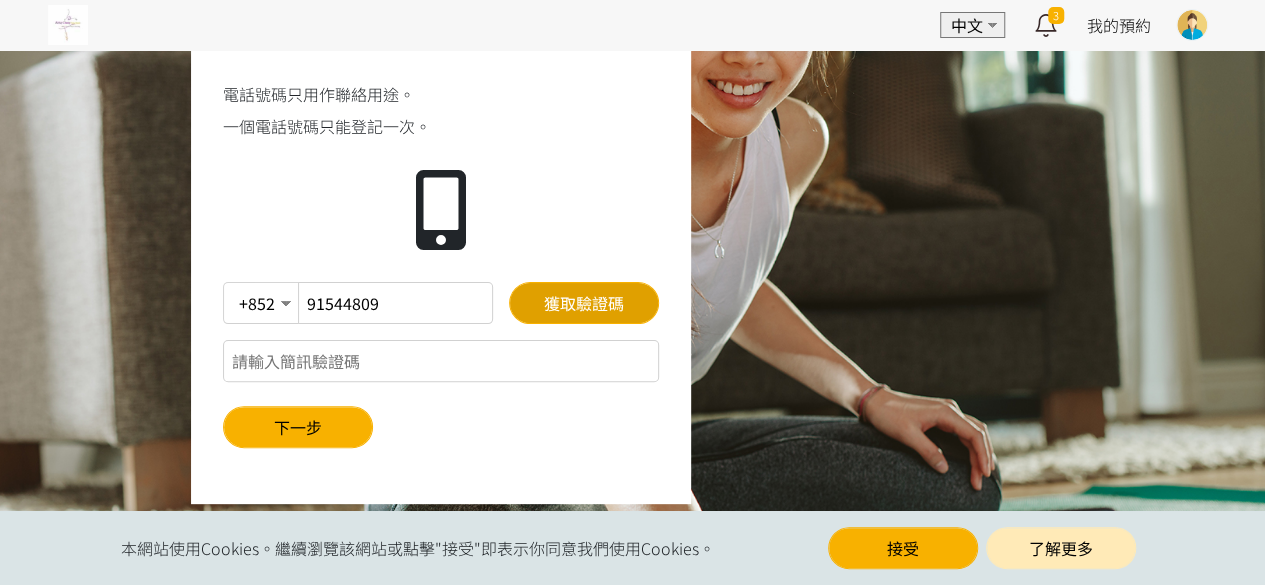 click on "獲取驗證碼" at bounding box center [584, 303] 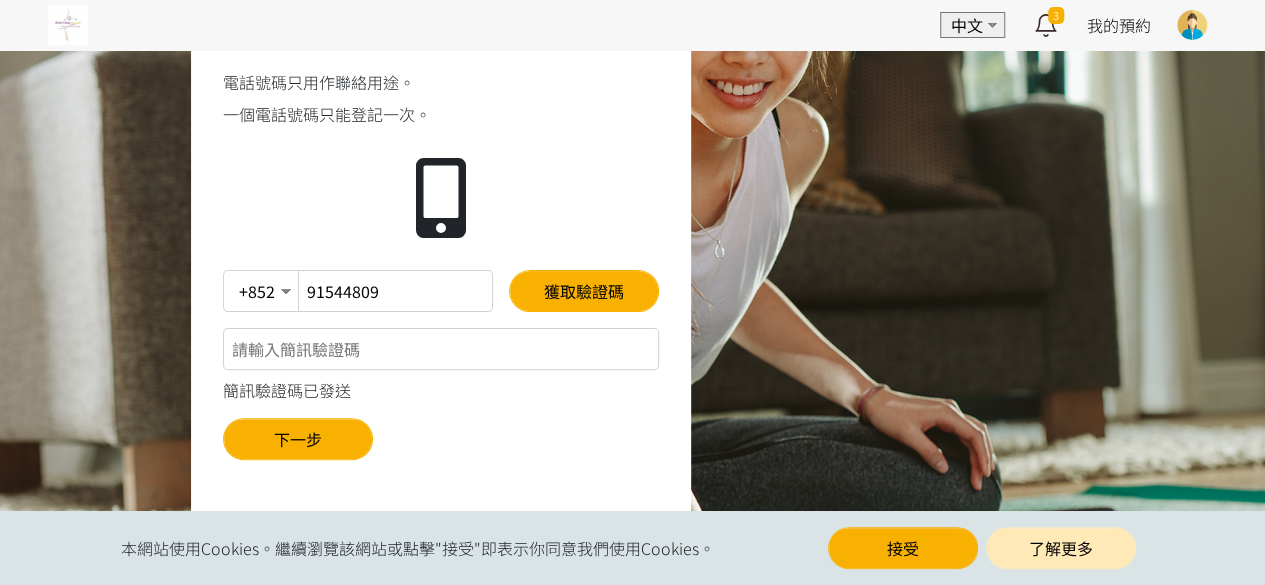 scroll, scrollTop: 115, scrollLeft: 0, axis: vertical 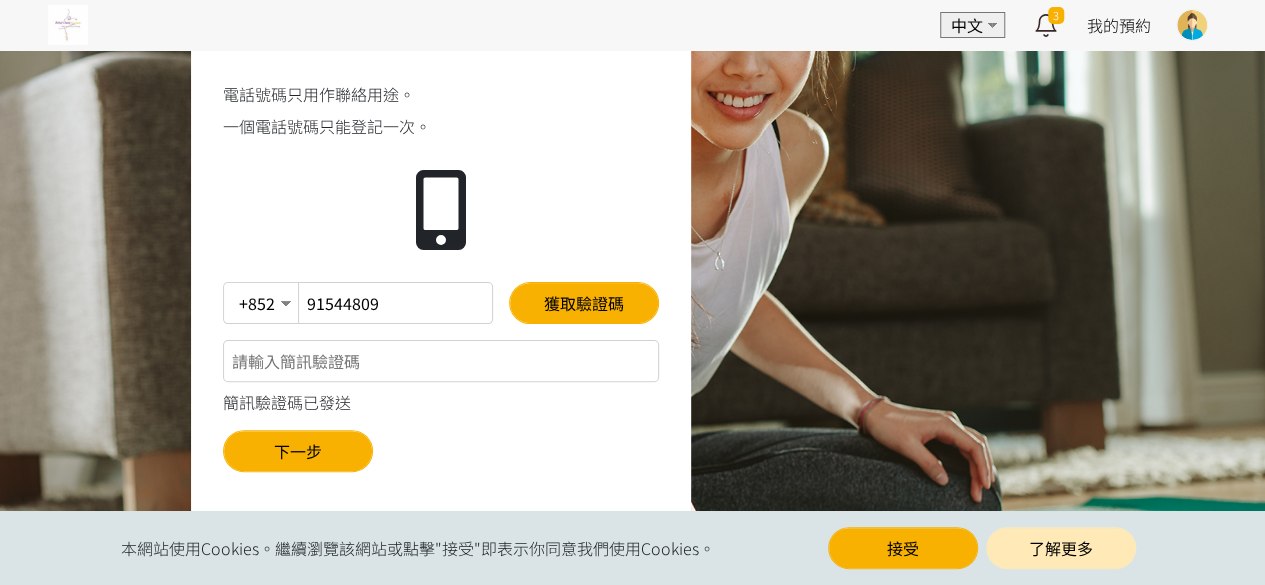 click at bounding box center [441, 361] 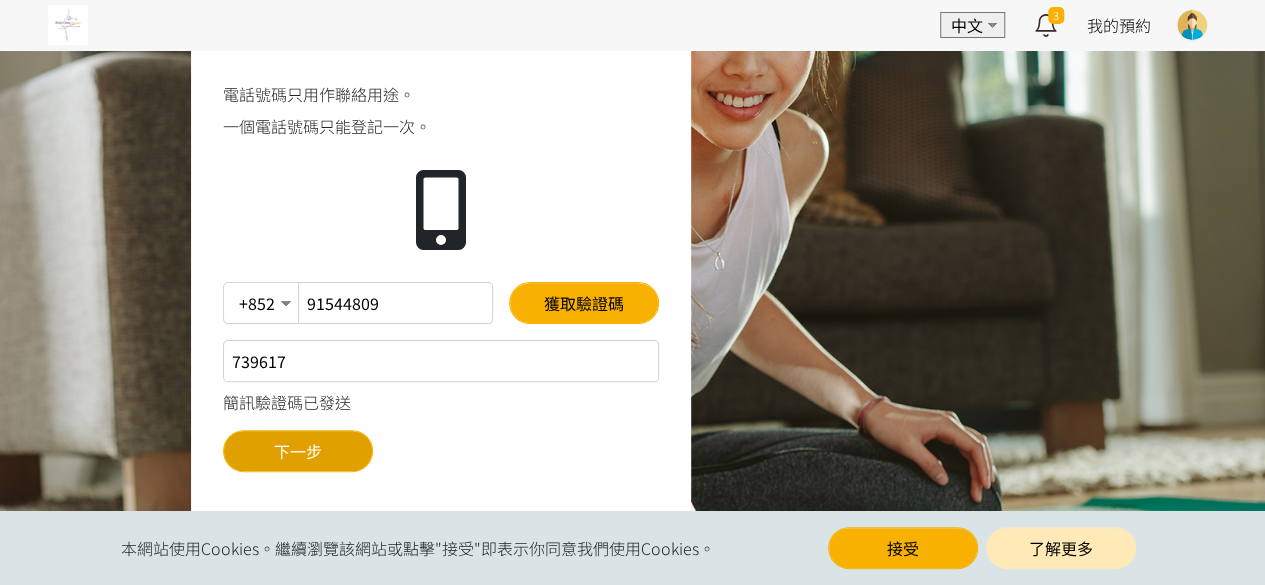 type on "739617" 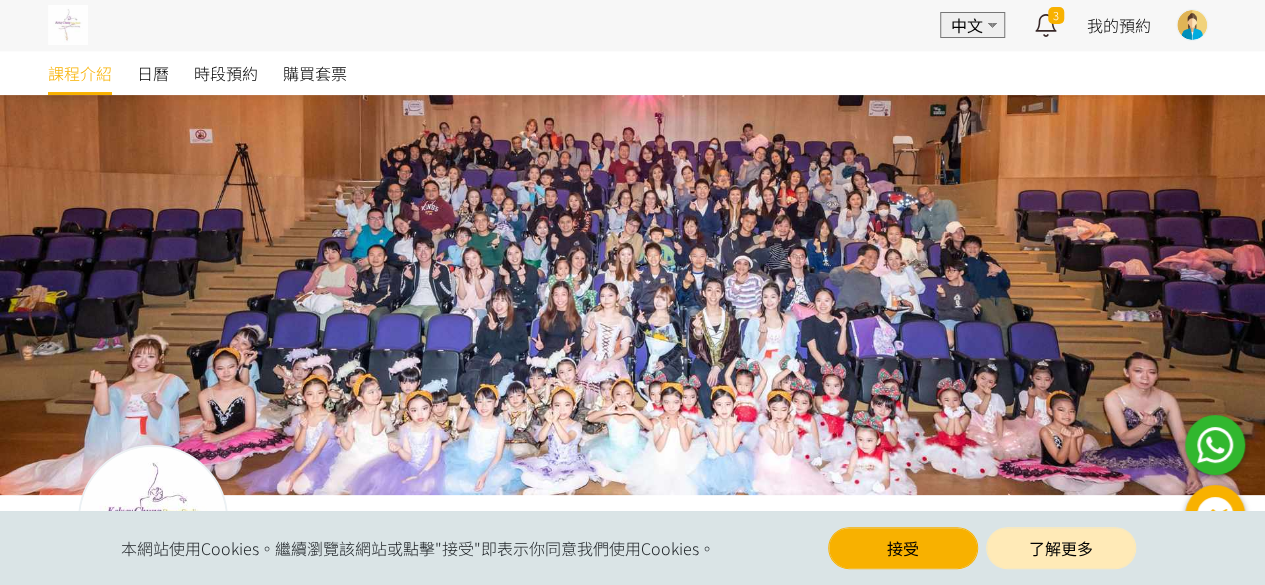 scroll, scrollTop: 182, scrollLeft: 0, axis: vertical 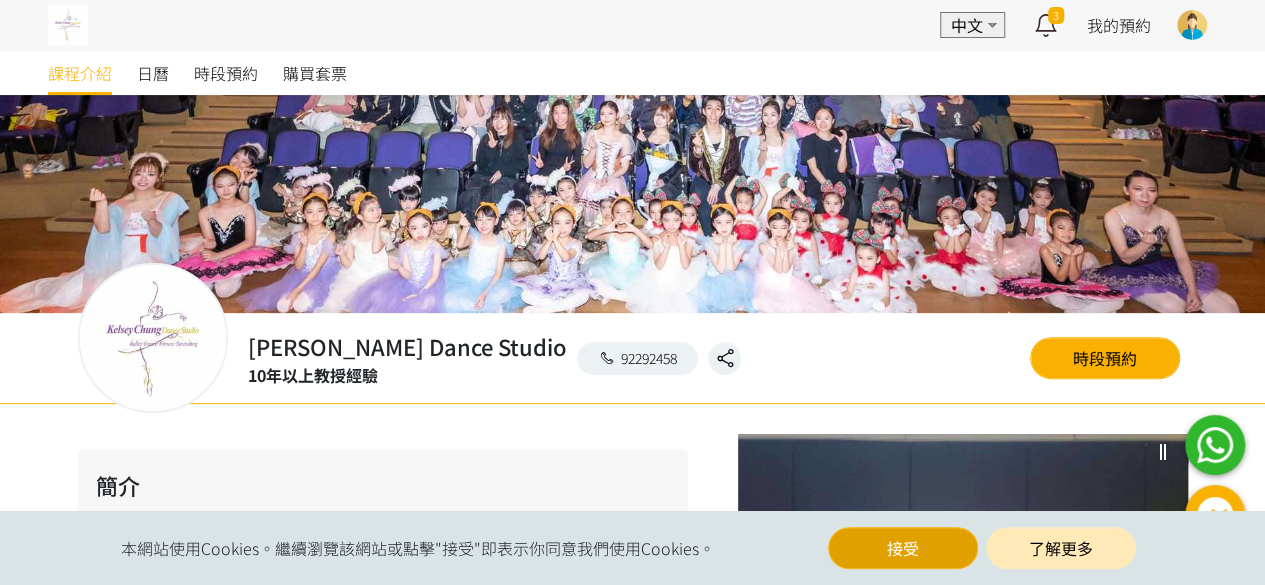 click on "接受" at bounding box center [903, 548] 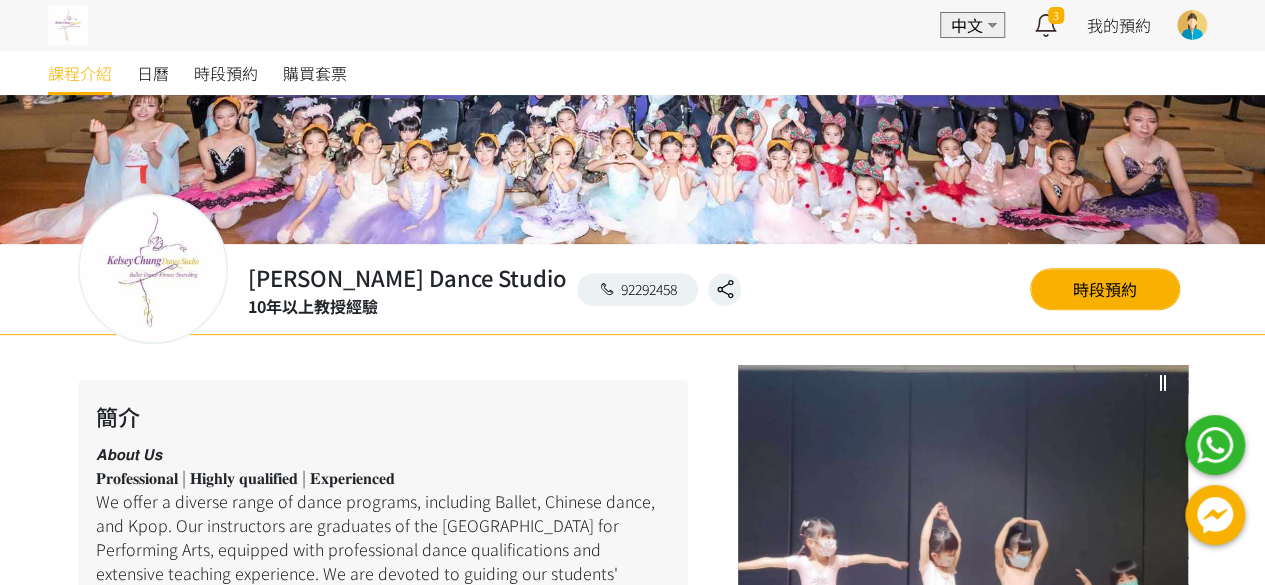 scroll, scrollTop: 0, scrollLeft: 0, axis: both 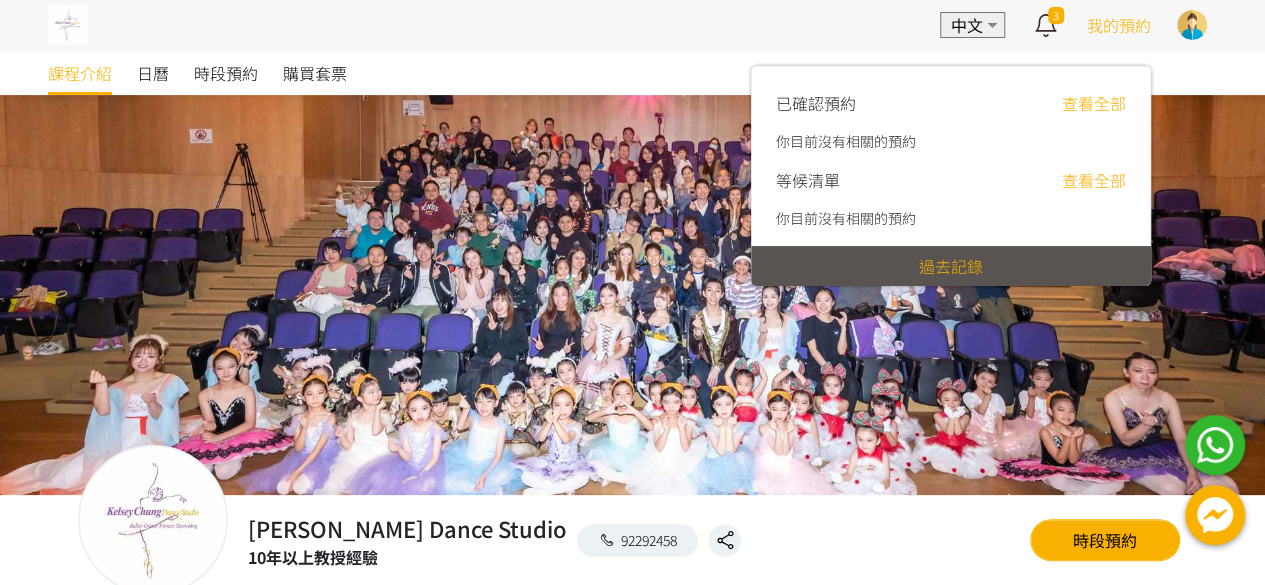 click on "查看全部" at bounding box center [1094, 103] 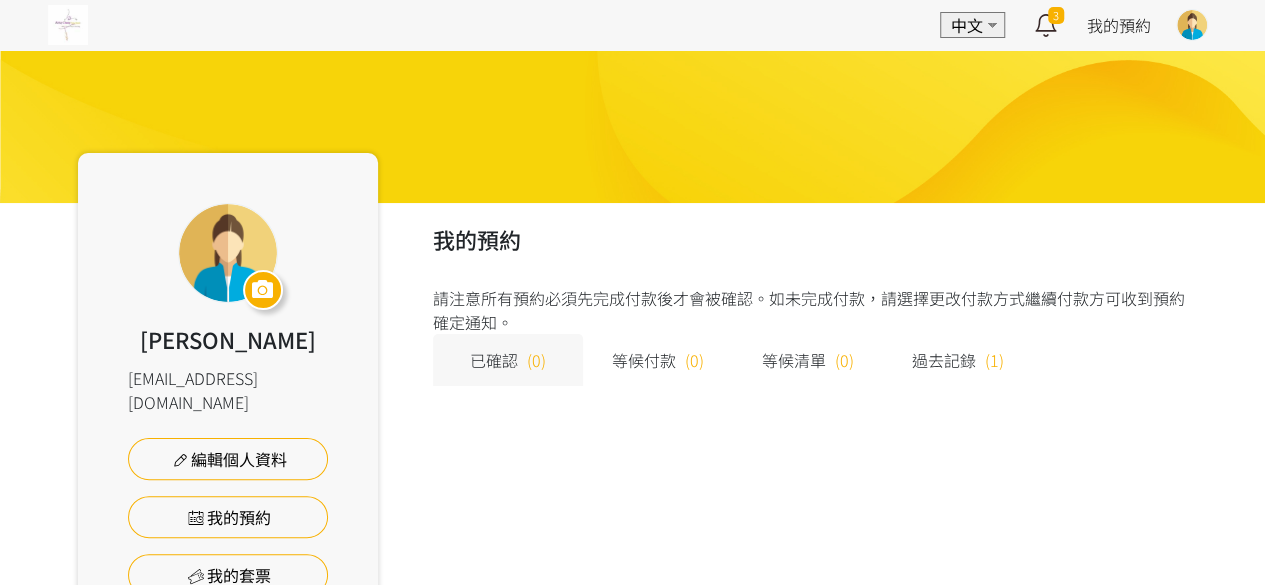 scroll, scrollTop: 158, scrollLeft: 0, axis: vertical 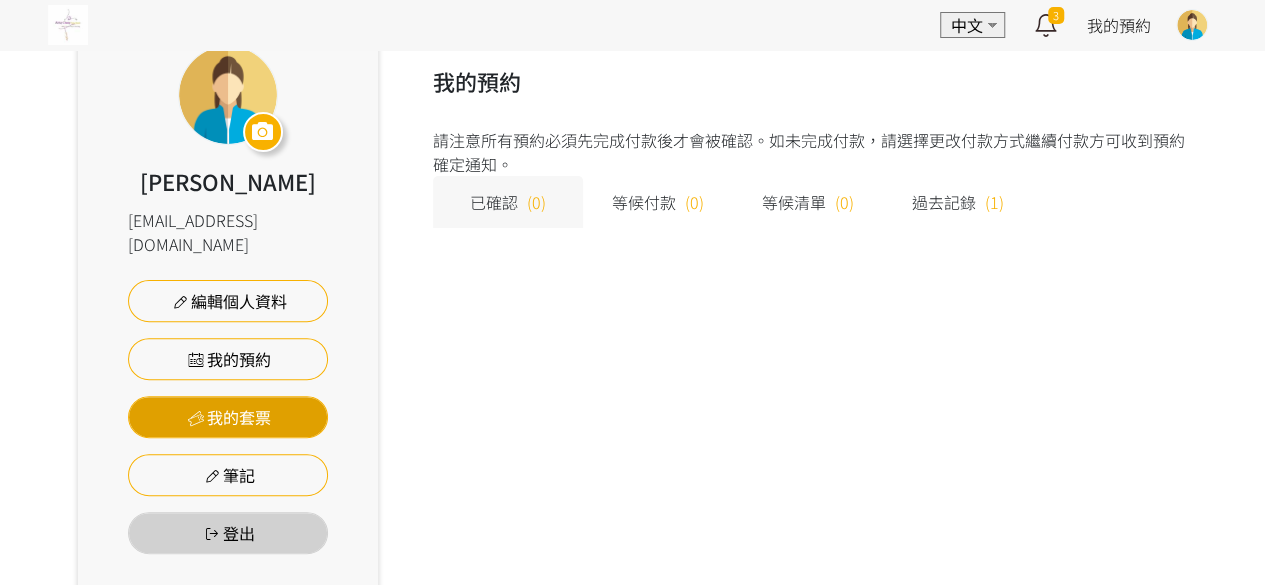 click on "我的套票" at bounding box center (228, 417) 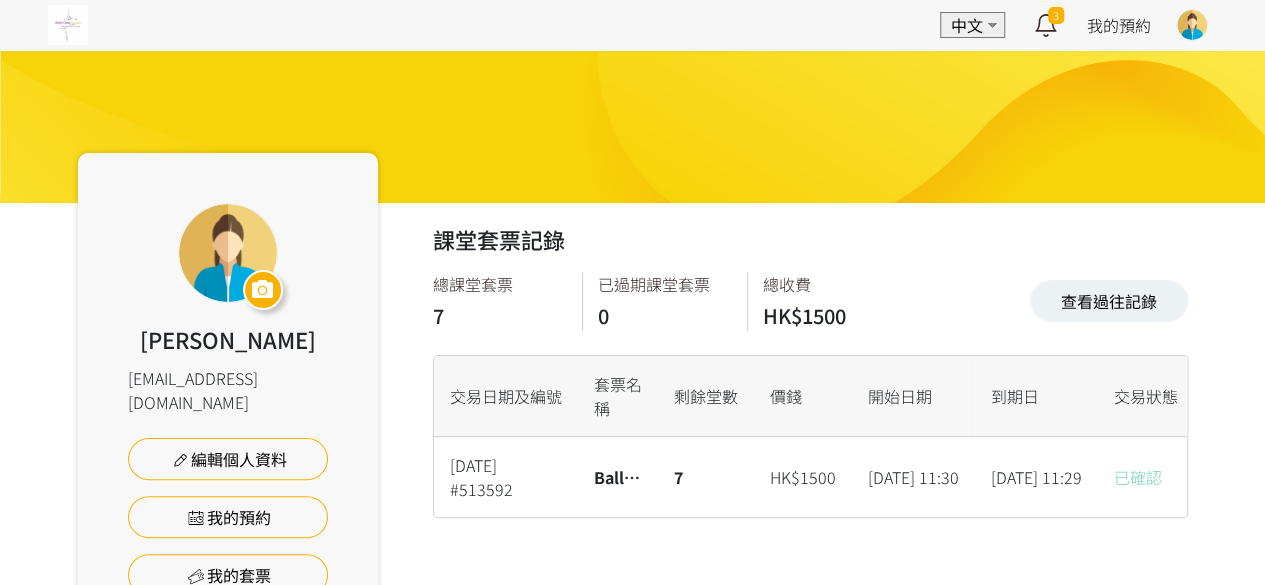 scroll, scrollTop: 153, scrollLeft: 0, axis: vertical 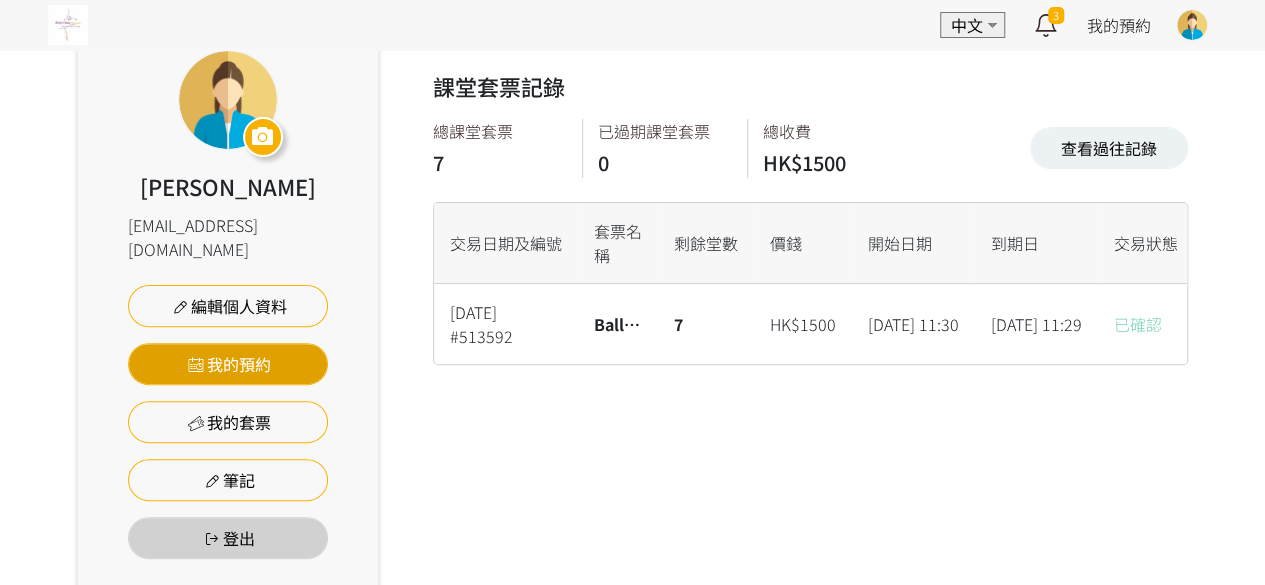 click on "我的預約" at bounding box center (228, 364) 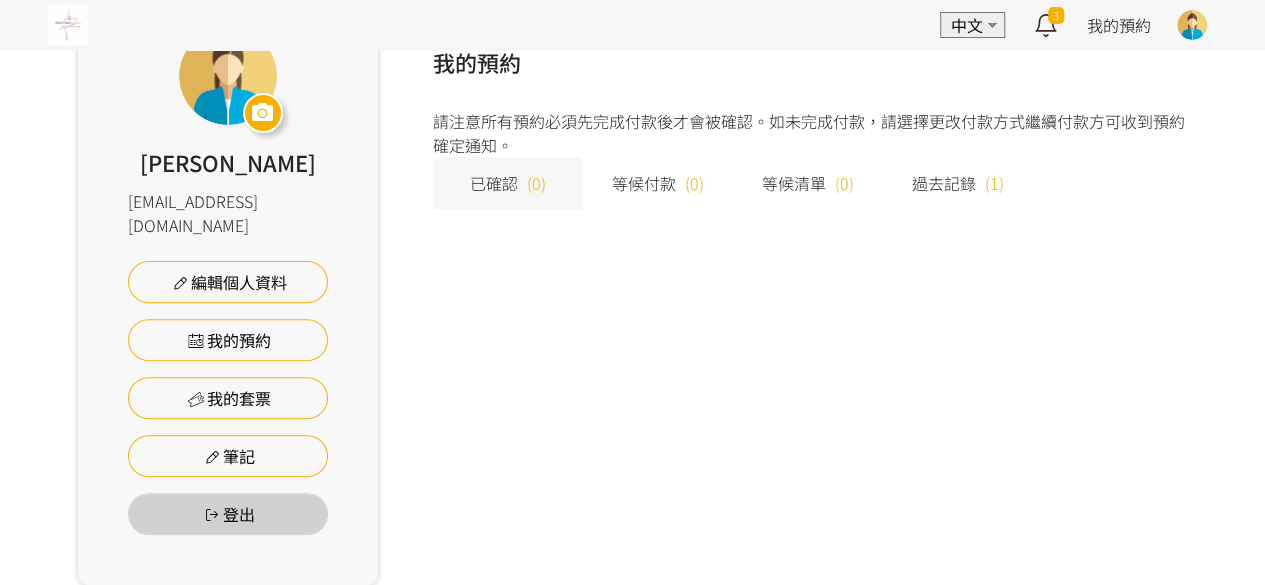scroll, scrollTop: 0, scrollLeft: 0, axis: both 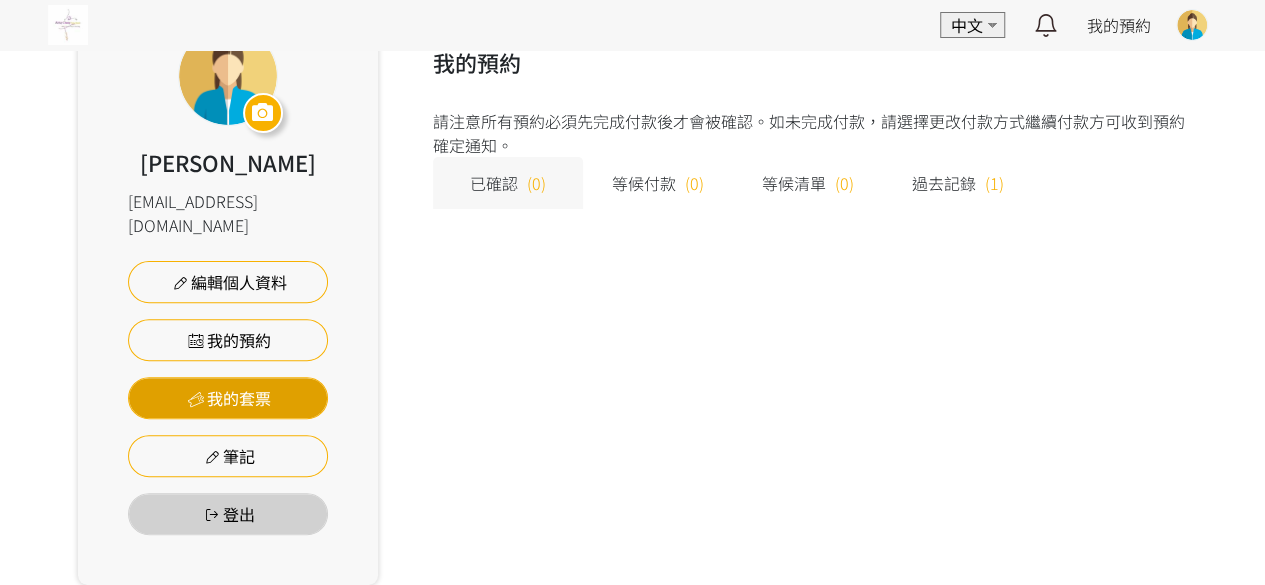 click on "我的套票" at bounding box center (228, 398) 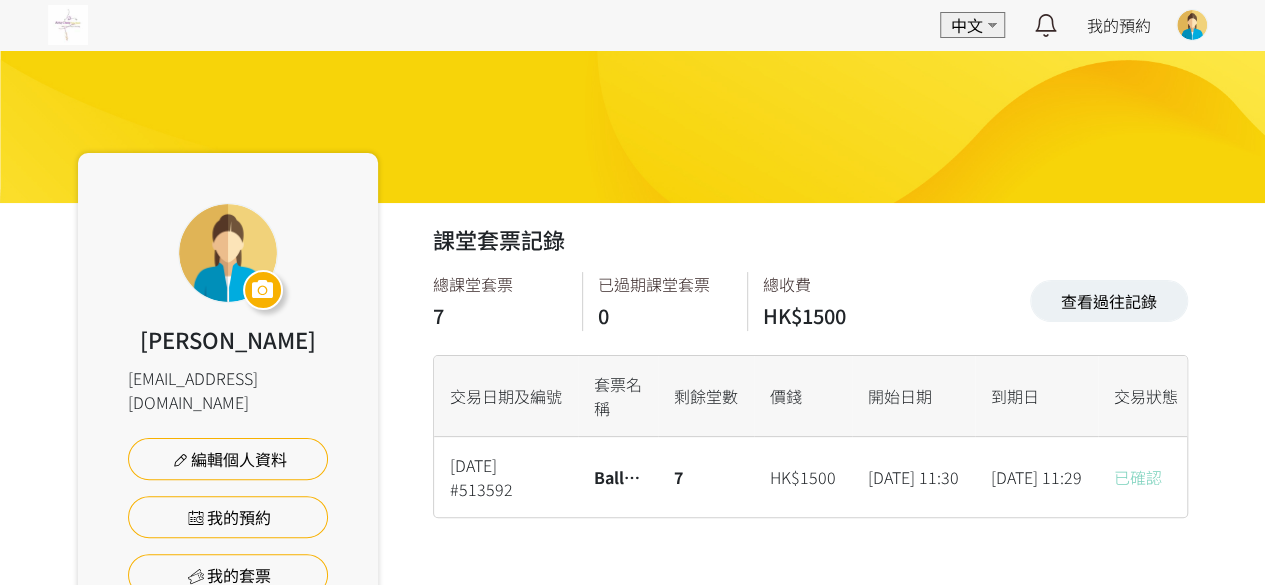scroll, scrollTop: 182, scrollLeft: 0, axis: vertical 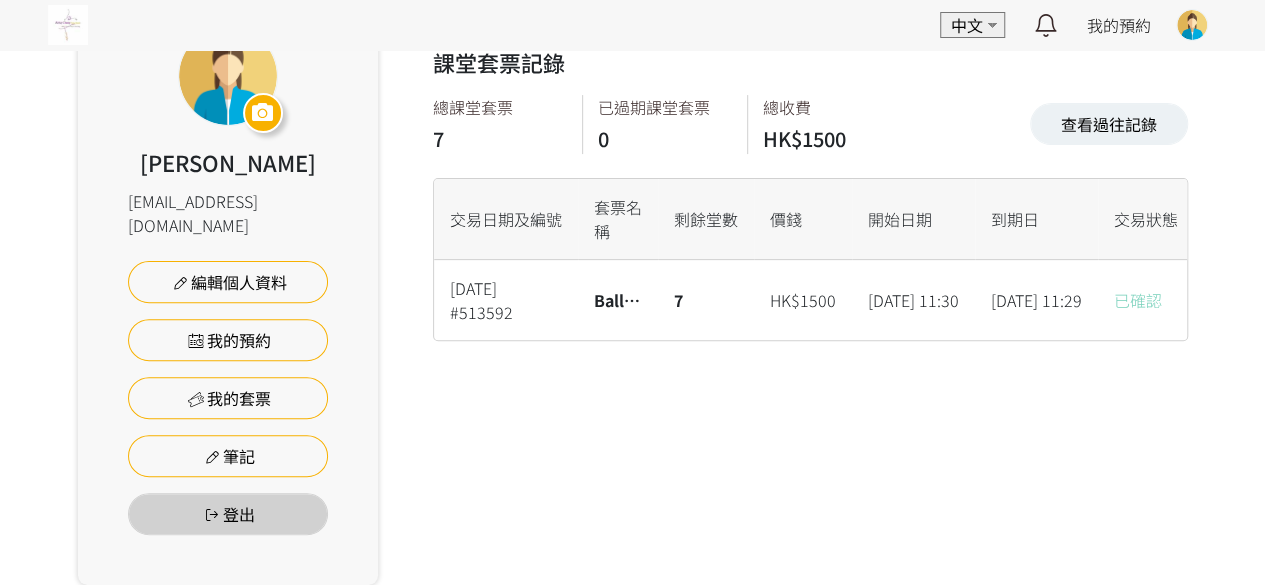 click at bounding box center (1192, 25) 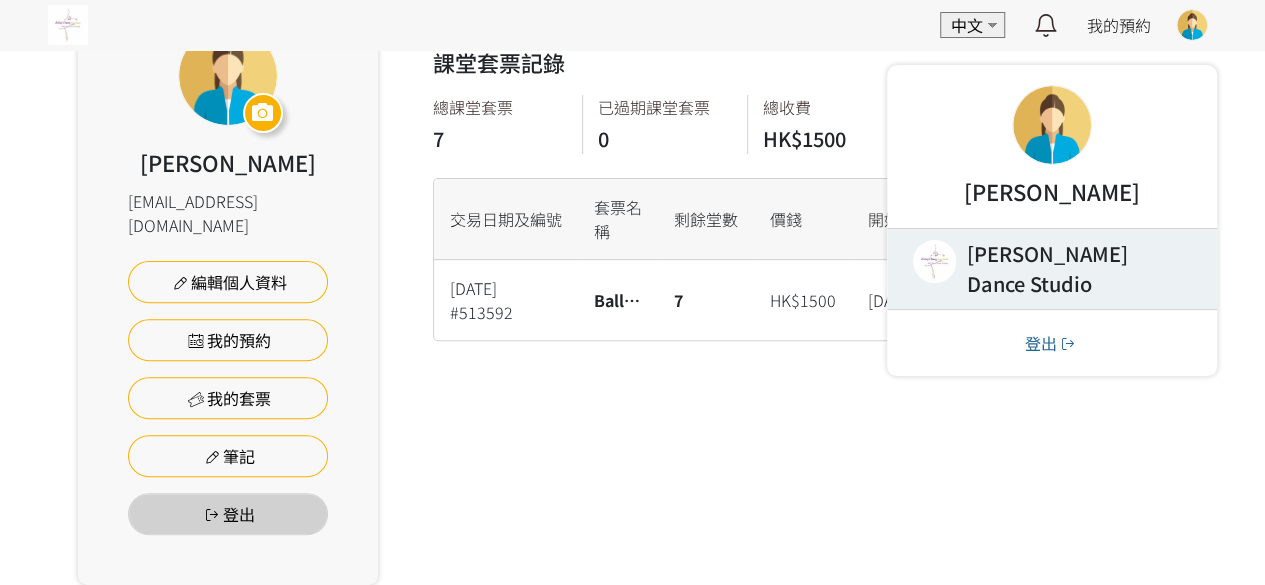 click at bounding box center (1052, 269) 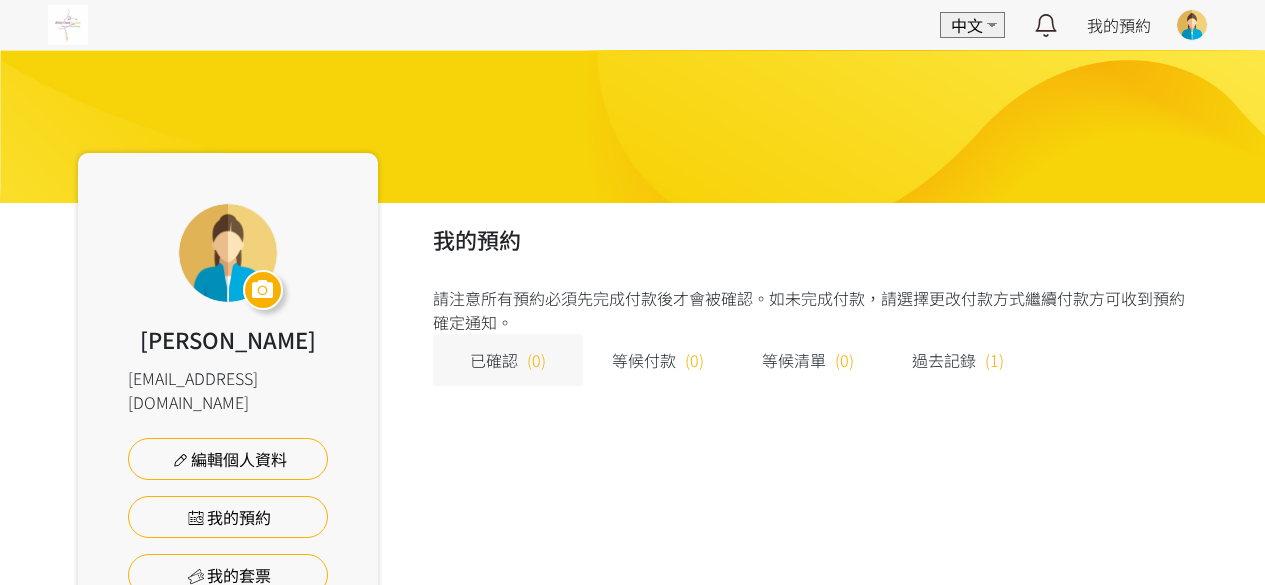 scroll, scrollTop: 0, scrollLeft: 0, axis: both 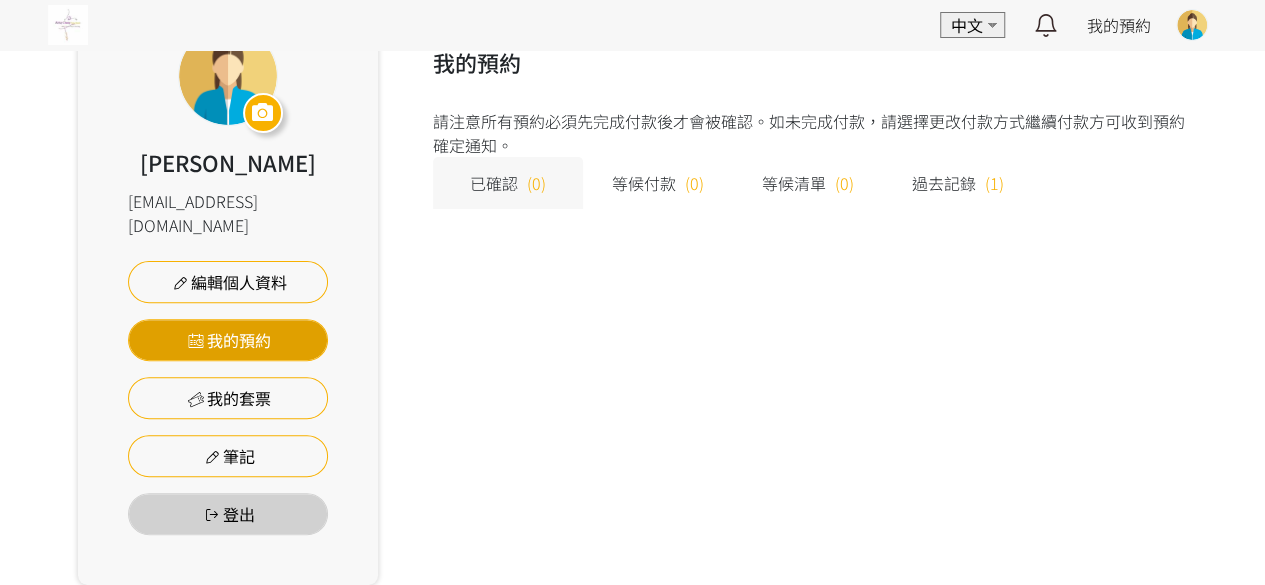click on "我的預約" at bounding box center [228, 340] 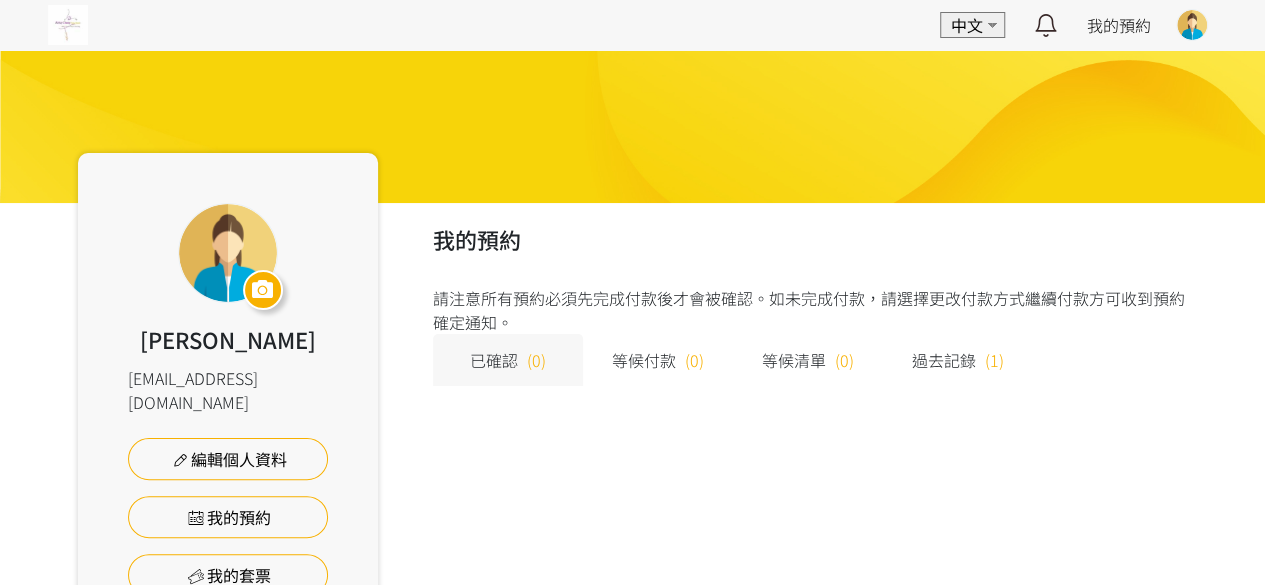 scroll, scrollTop: 182, scrollLeft: 0, axis: vertical 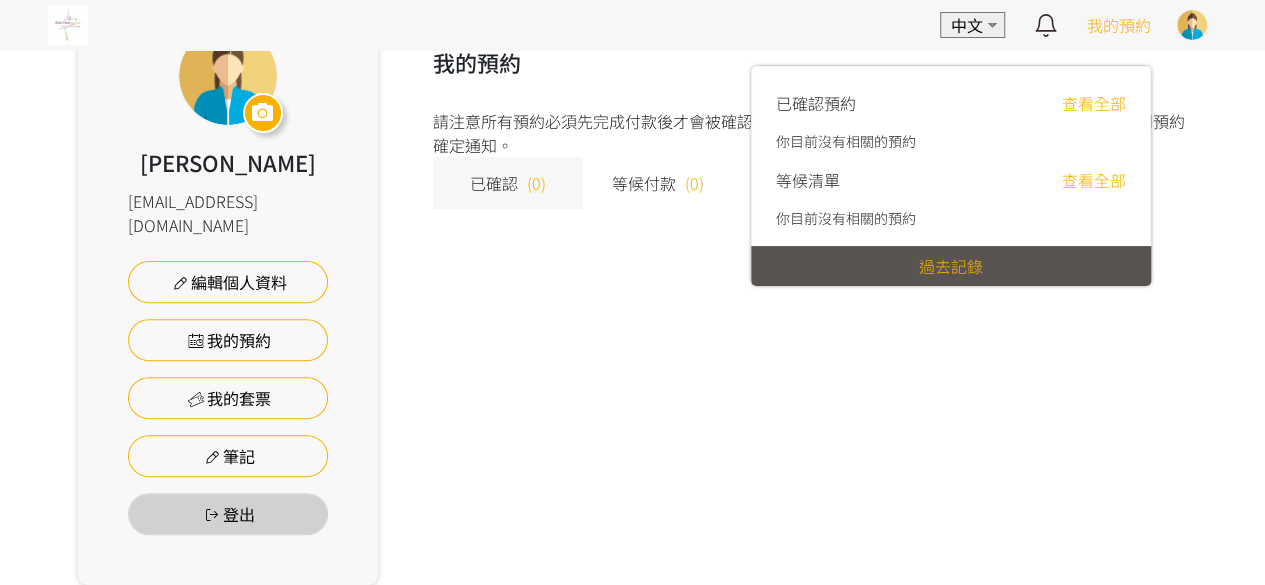 click on "我的預約" at bounding box center [1119, 25] 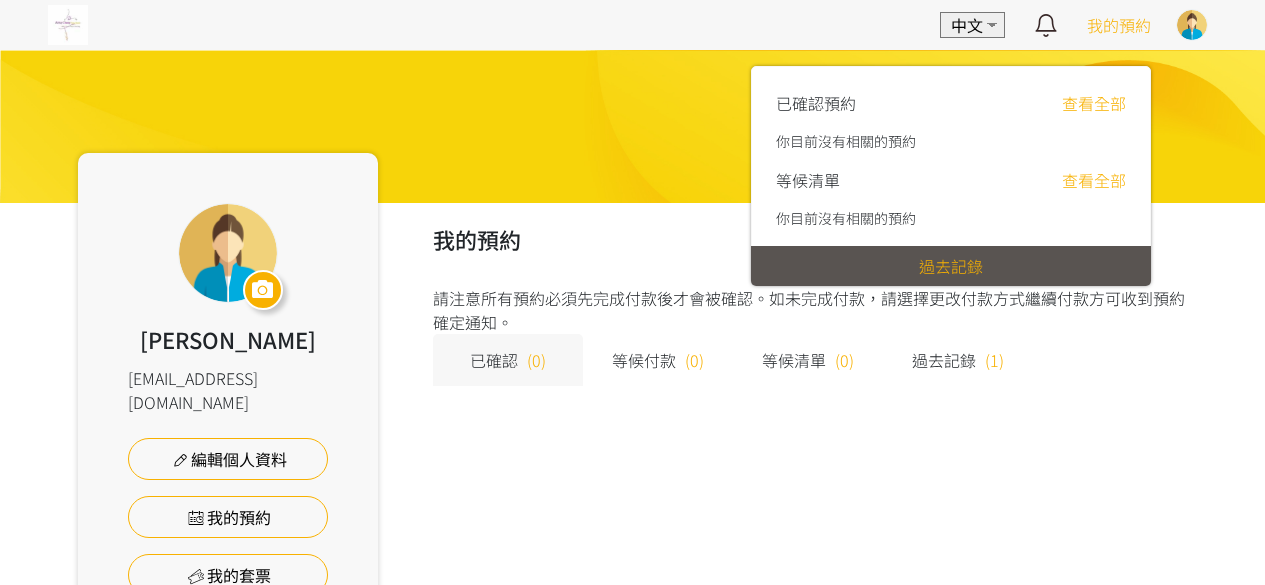 scroll, scrollTop: 0, scrollLeft: 0, axis: both 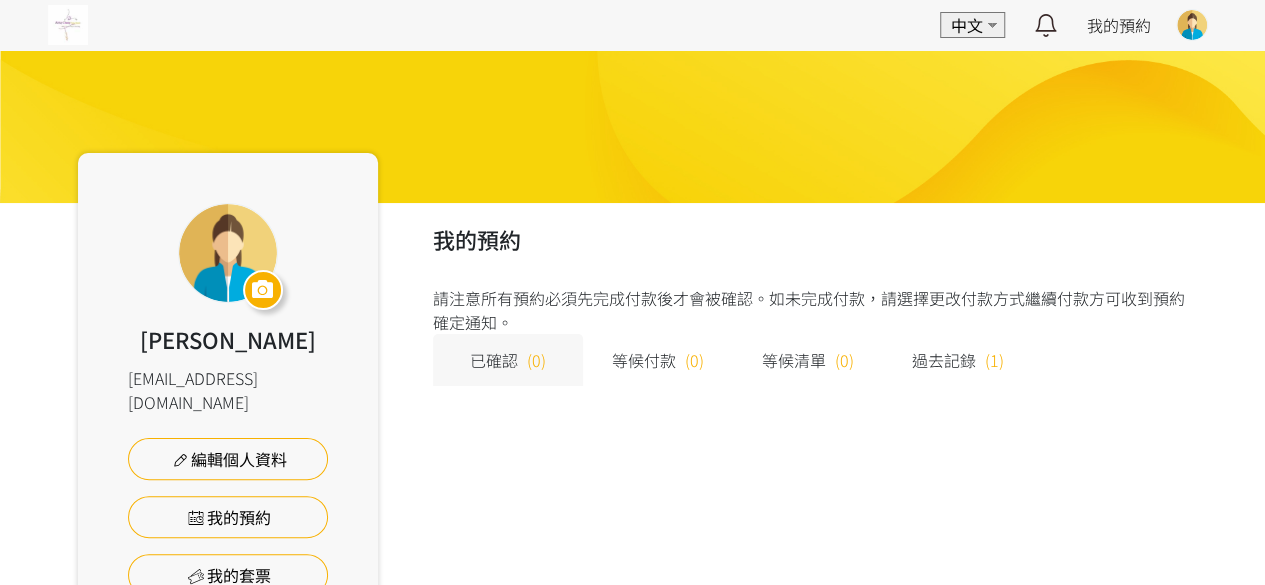 click at bounding box center (1192, 25) 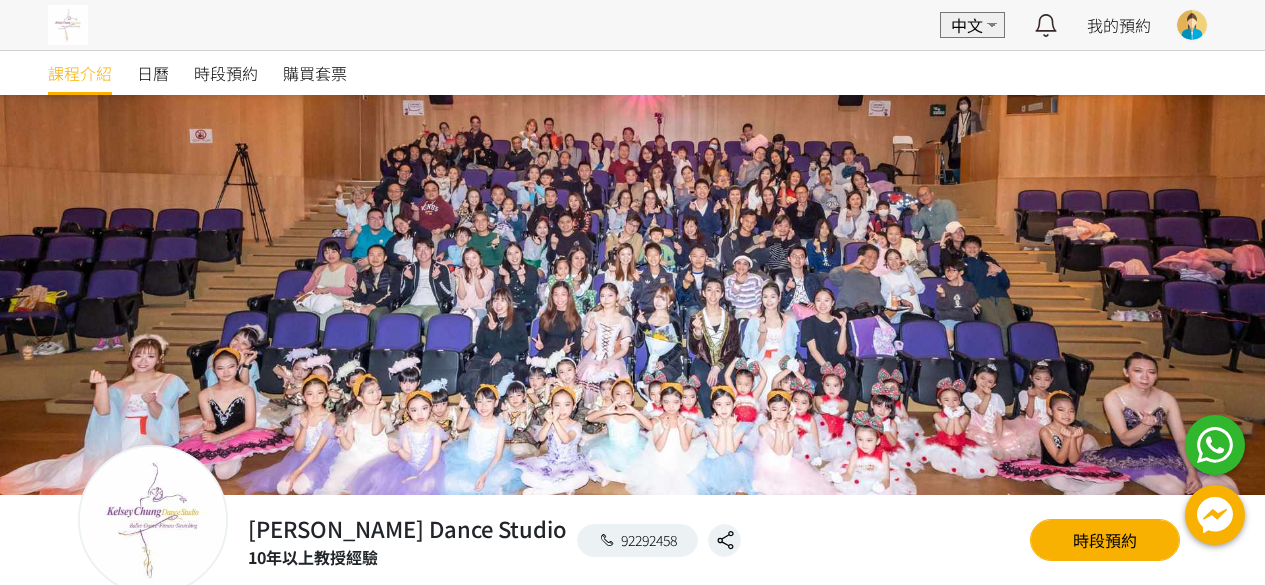 scroll, scrollTop: 0, scrollLeft: 0, axis: both 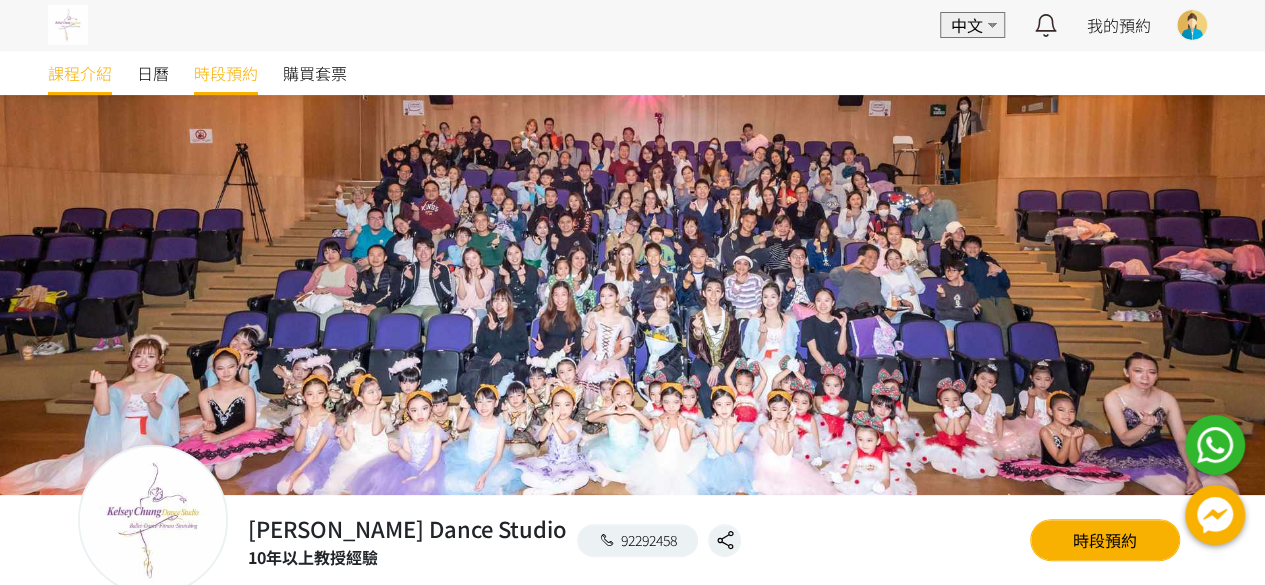 click on "時段預約" at bounding box center [226, 73] 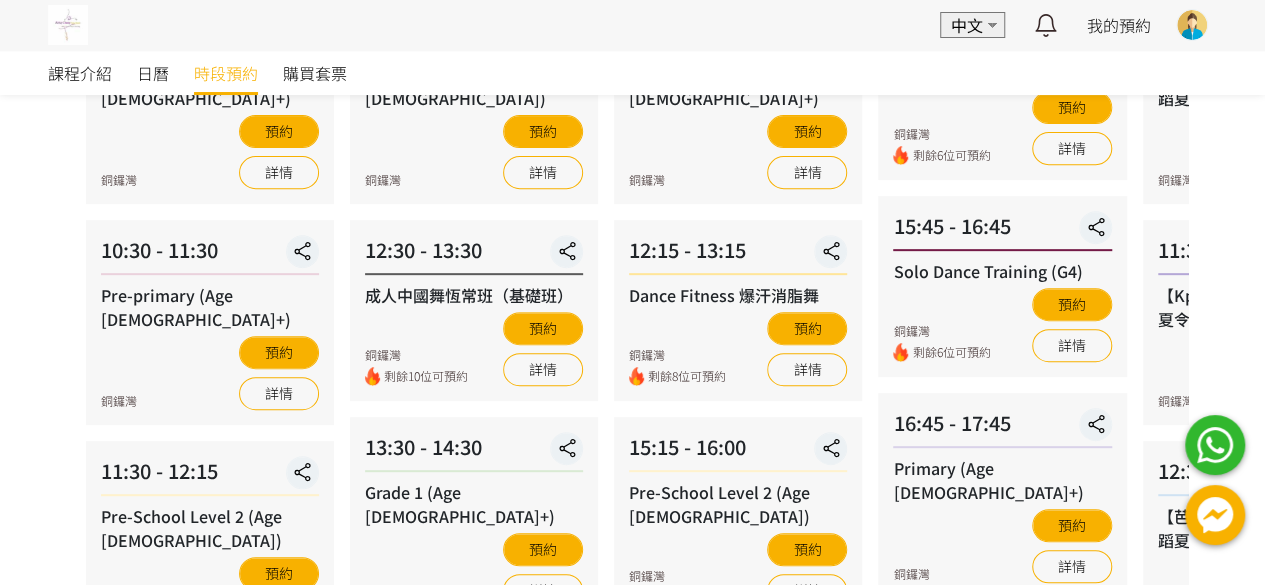 scroll, scrollTop: 0, scrollLeft: 0, axis: both 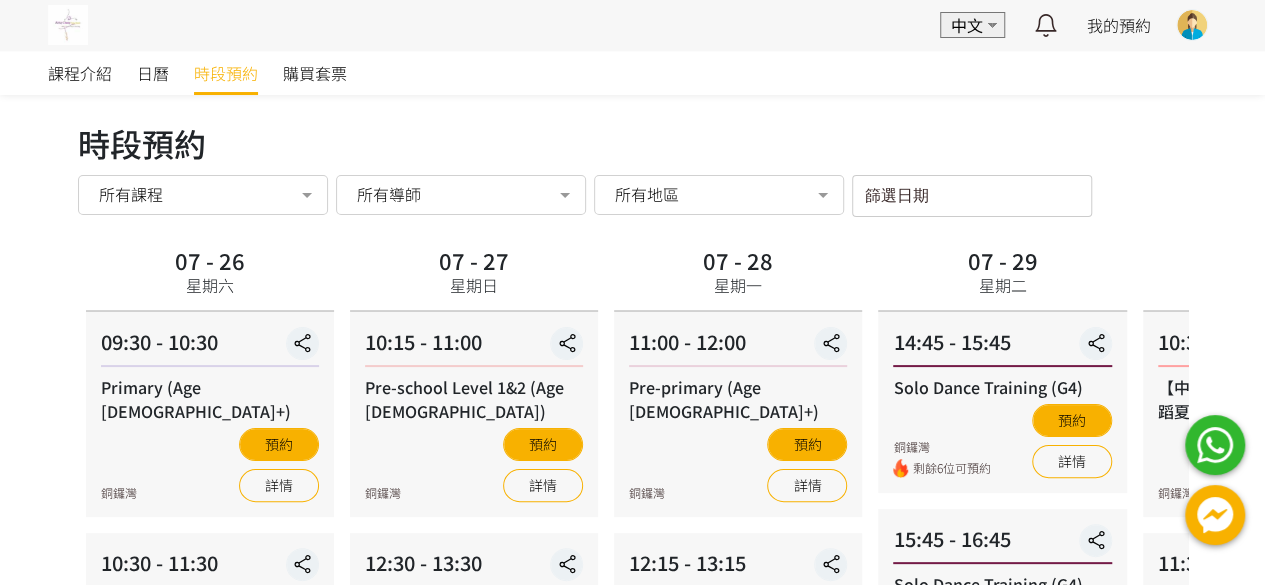 click on "07 -
29
星期二" at bounding box center (1002, 273) 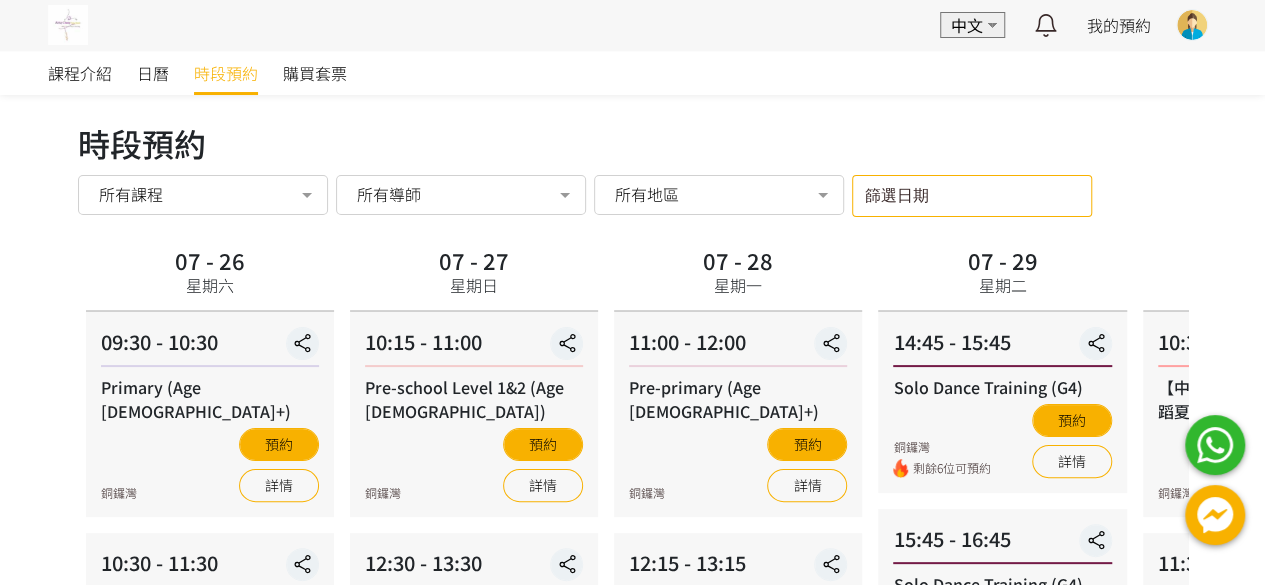 click on "篩選日期" at bounding box center (972, 196) 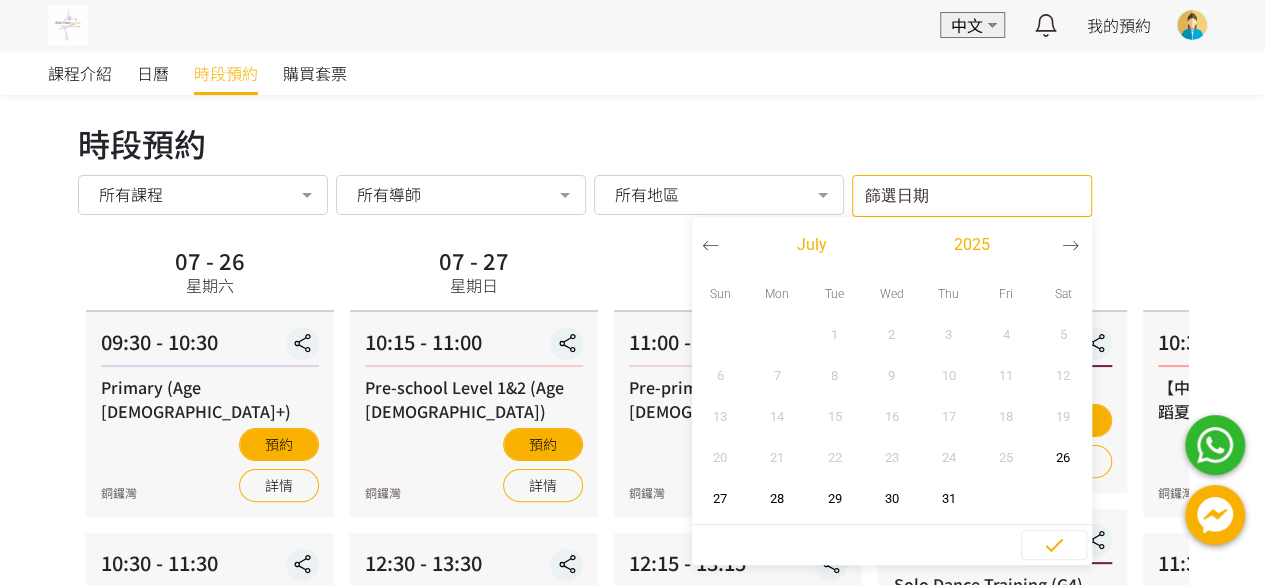 click 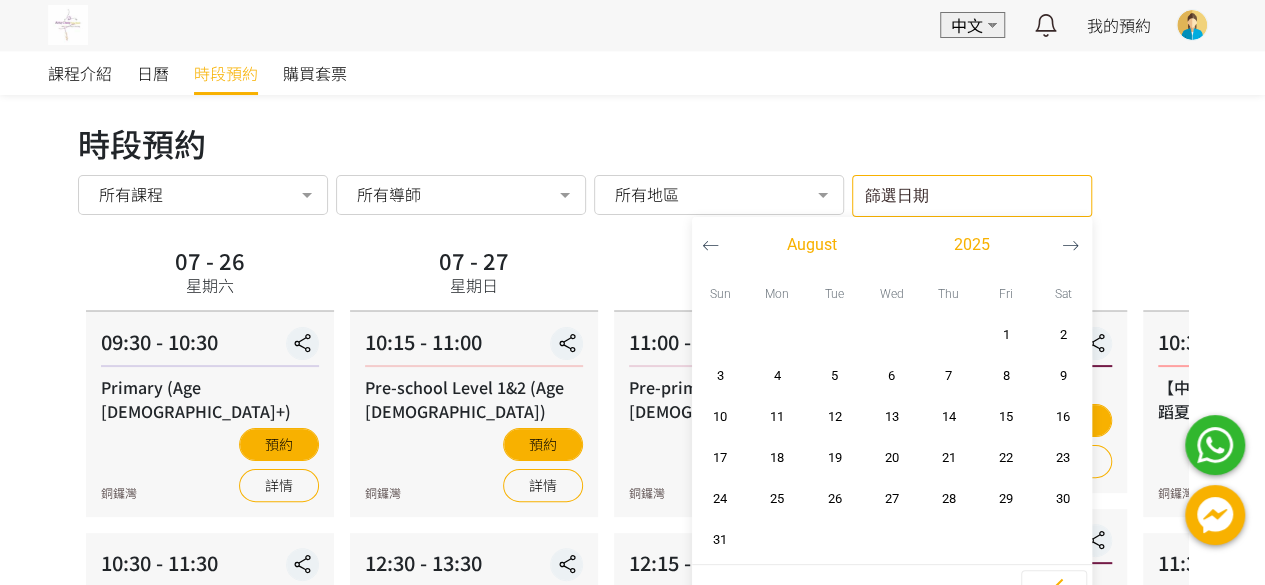 click 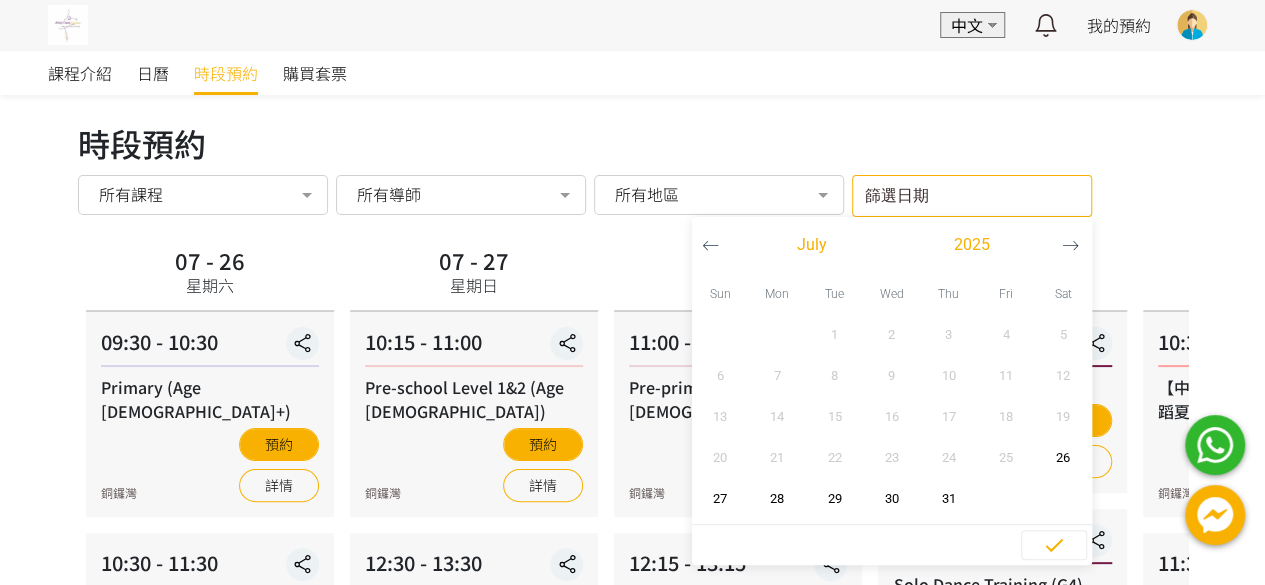 click 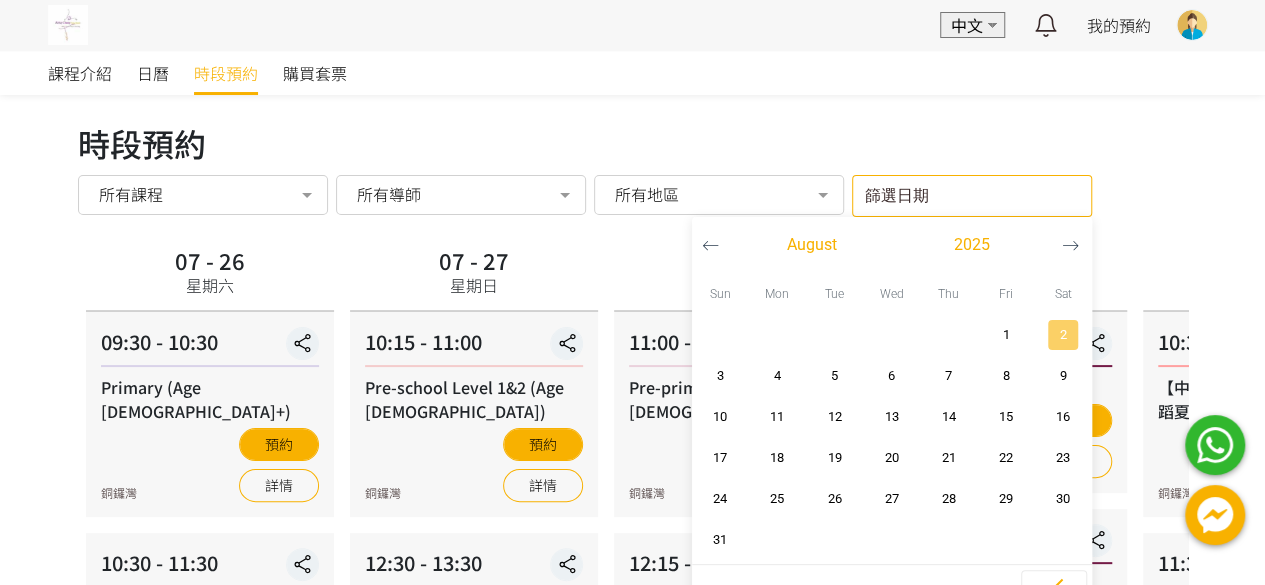 click at bounding box center [1063, 335] 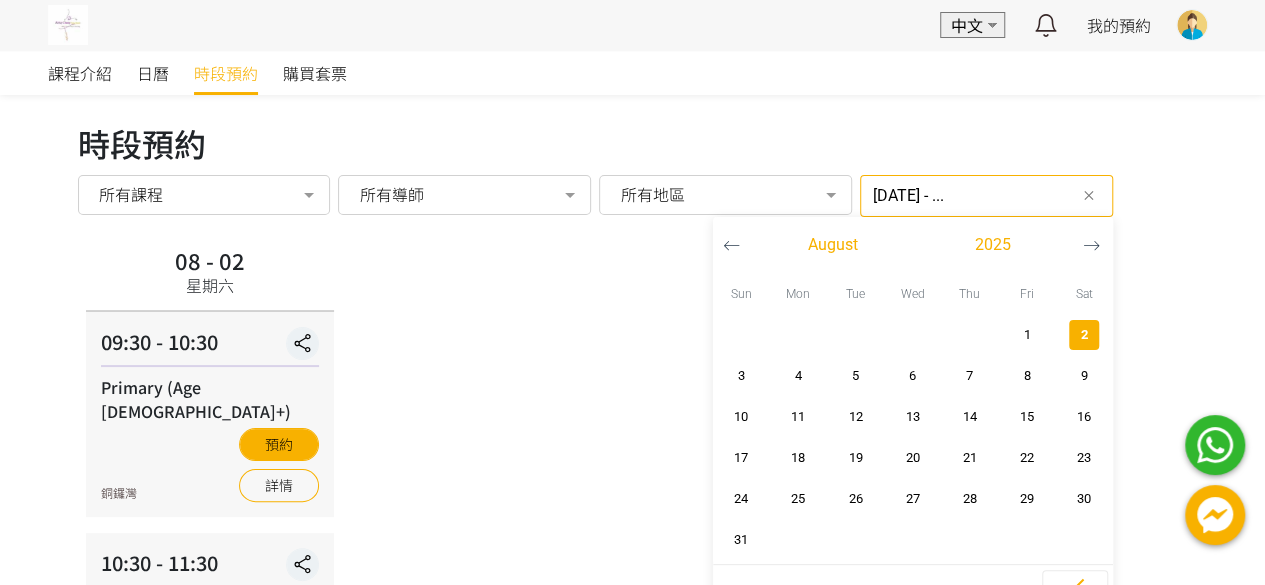click on "08 -
02
星期六
09:30 - 10:30
Primary (Age 6+)
銅鑼灣
預約
詳情
10:30 - 11:30
Pre-primary (Age 5+)
銅鑼灣
預約
詳情
11:30 - 12:15
Pre-School Level 2 (Age 4-5)
銅鑼灣
剩餘13位可預約
預約
詳情
12:15 - 13:15
Grade 1 (Age 7+)
銅鑼灣
預約
詳情
13:15 - 14:00
Pre-School Level 1 (Age 2-4)
銅鑼灣
剩餘15位可預約
預約
詳情
14:00 - 15:00
【芭蕾舞及音樂欣賞】暑期舞蹈夏令營2025：舞出真我                 詳情" at bounding box center [633, 1361] 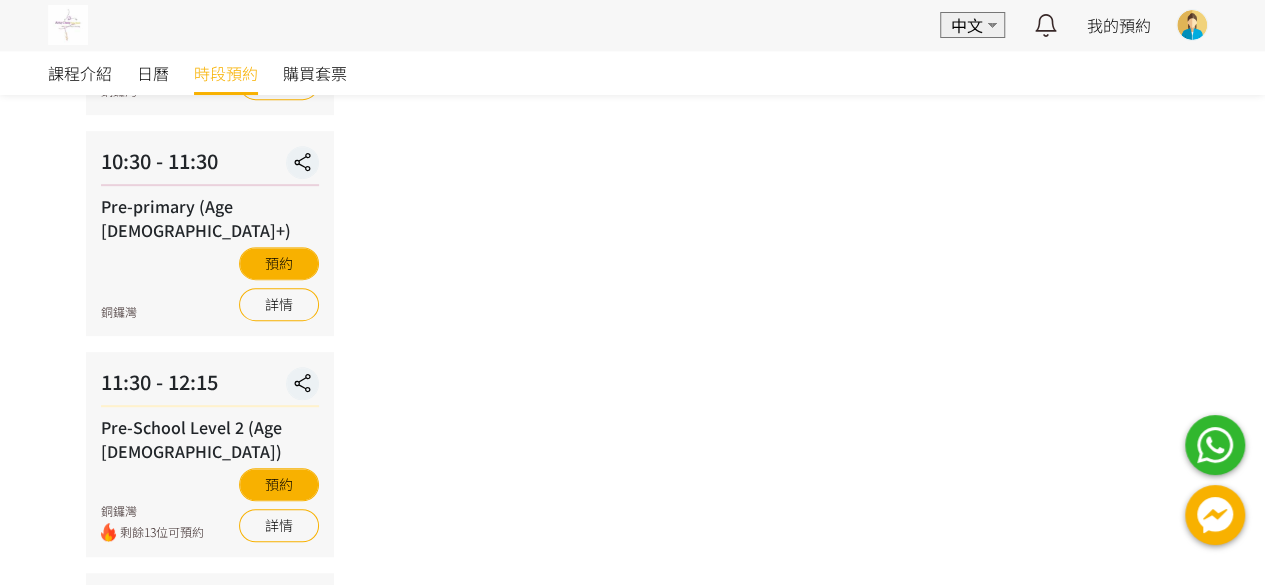 scroll, scrollTop: 416, scrollLeft: 0, axis: vertical 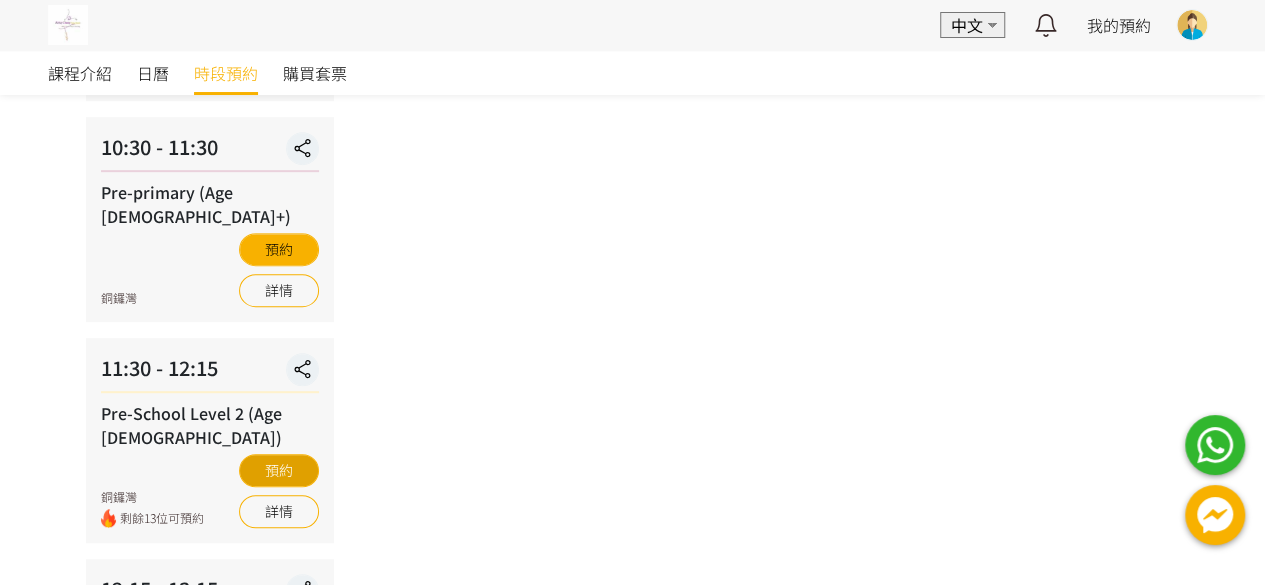 click on "預約" at bounding box center [279, 470] 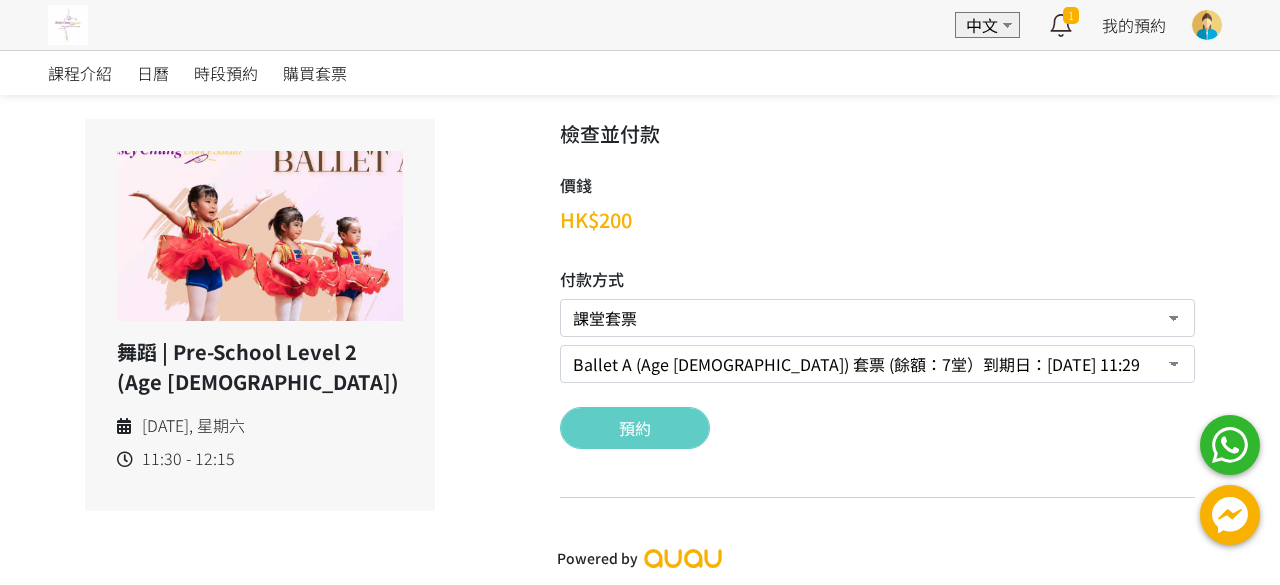 scroll, scrollTop: 0, scrollLeft: 0, axis: both 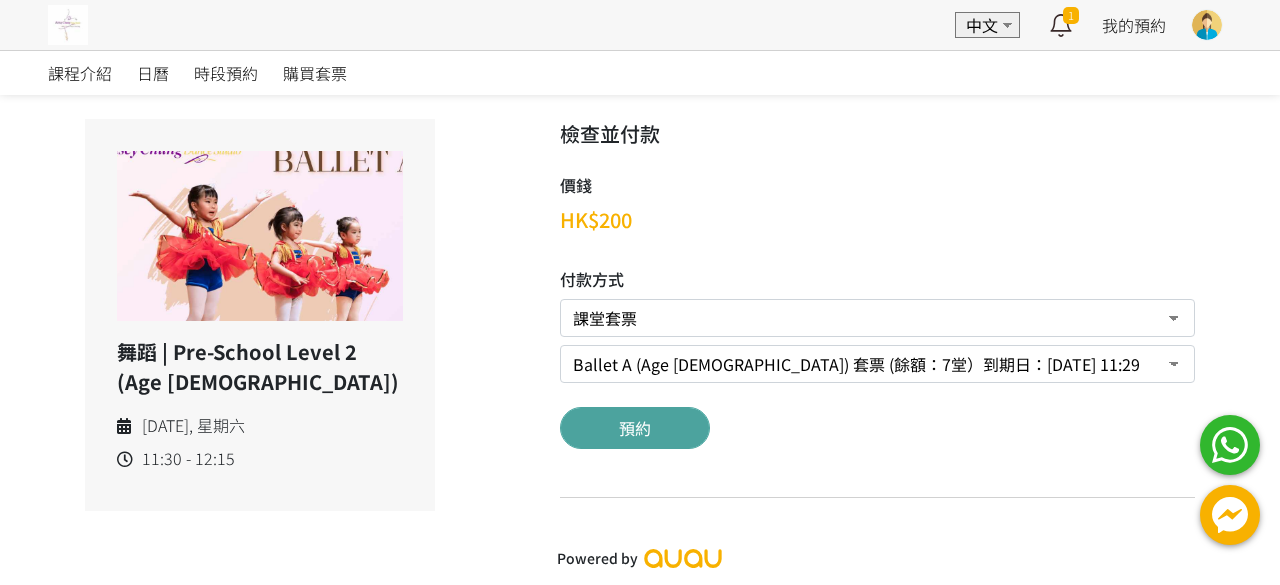 click on "預約" at bounding box center [635, 428] 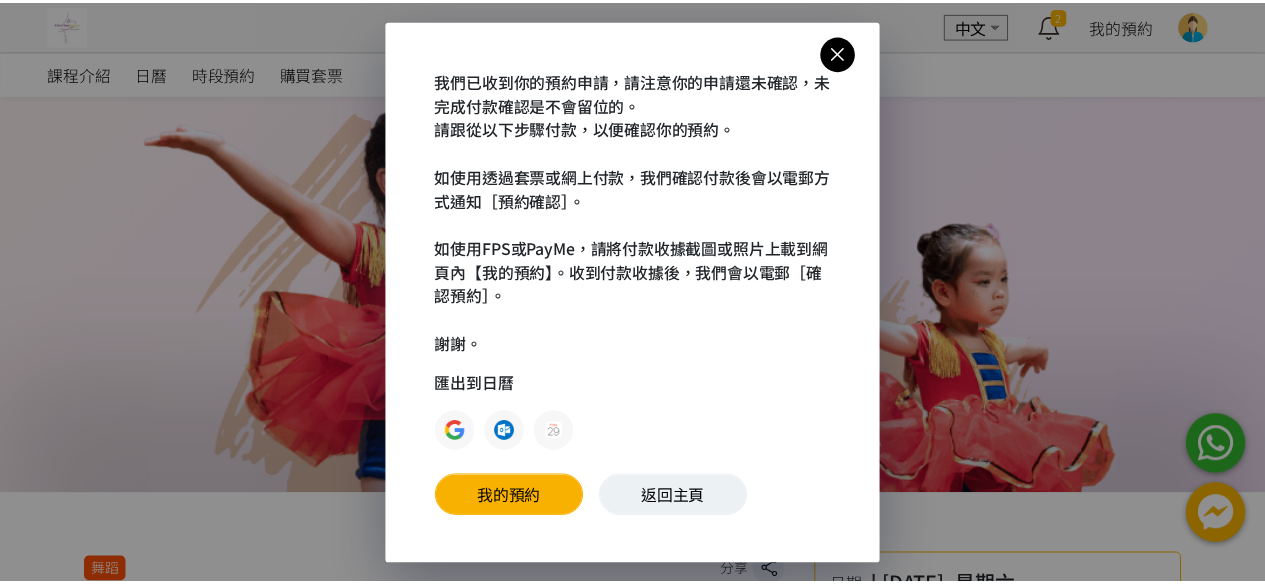 scroll, scrollTop: 0, scrollLeft: 0, axis: both 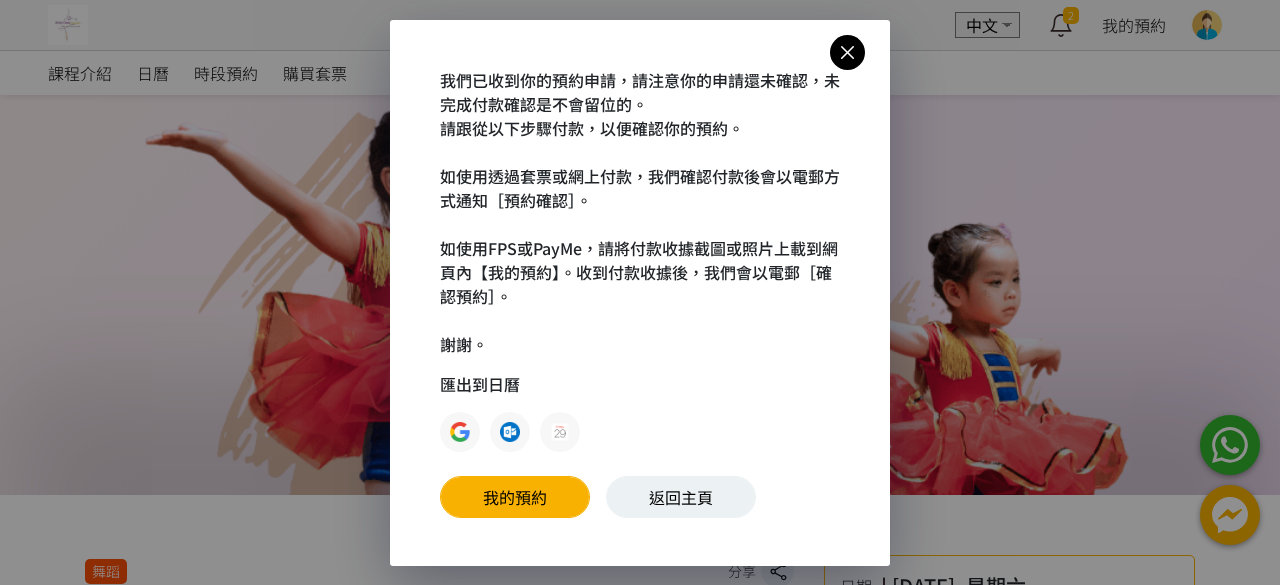 click at bounding box center (847, 52) 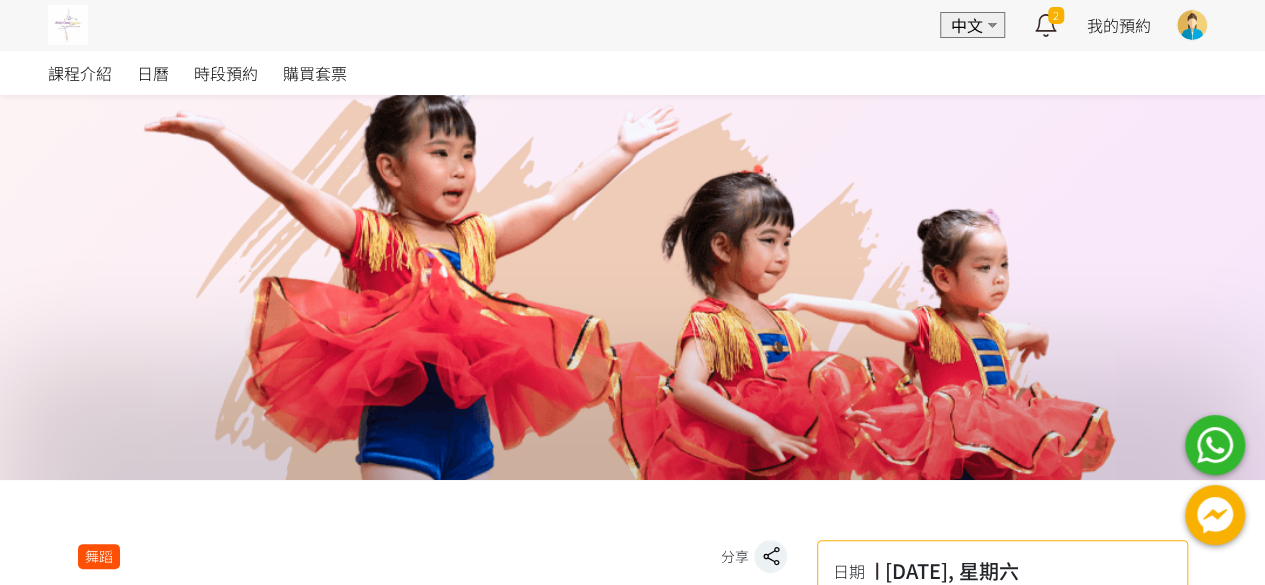 scroll, scrollTop: 0, scrollLeft: 0, axis: both 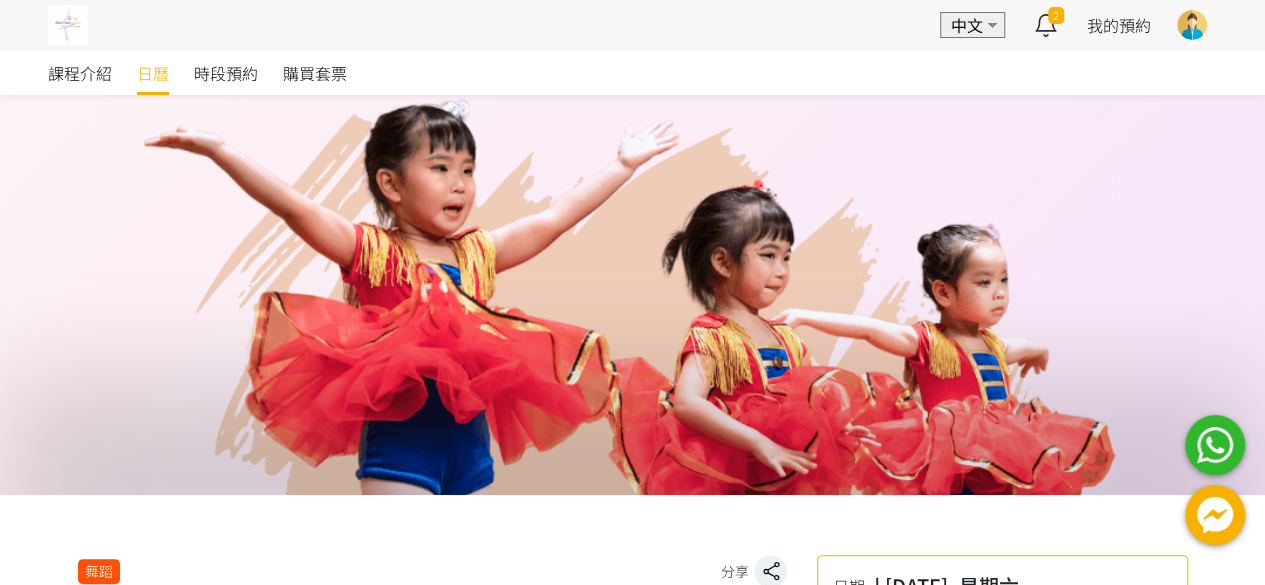 click on "日曆" at bounding box center [153, 73] 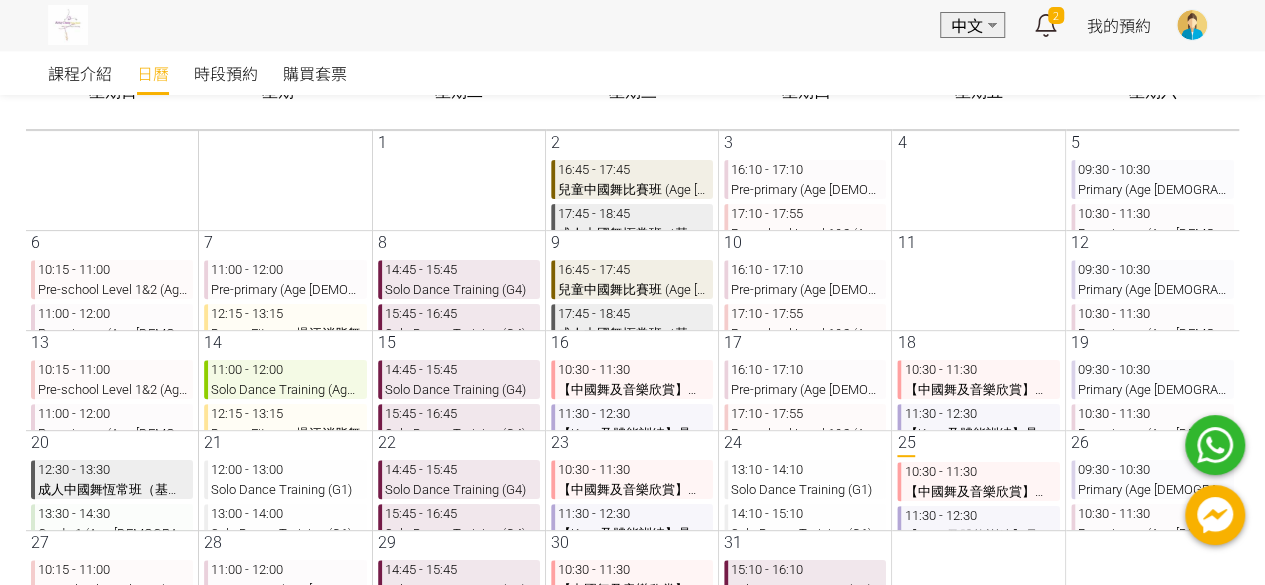 scroll, scrollTop: 233, scrollLeft: 0, axis: vertical 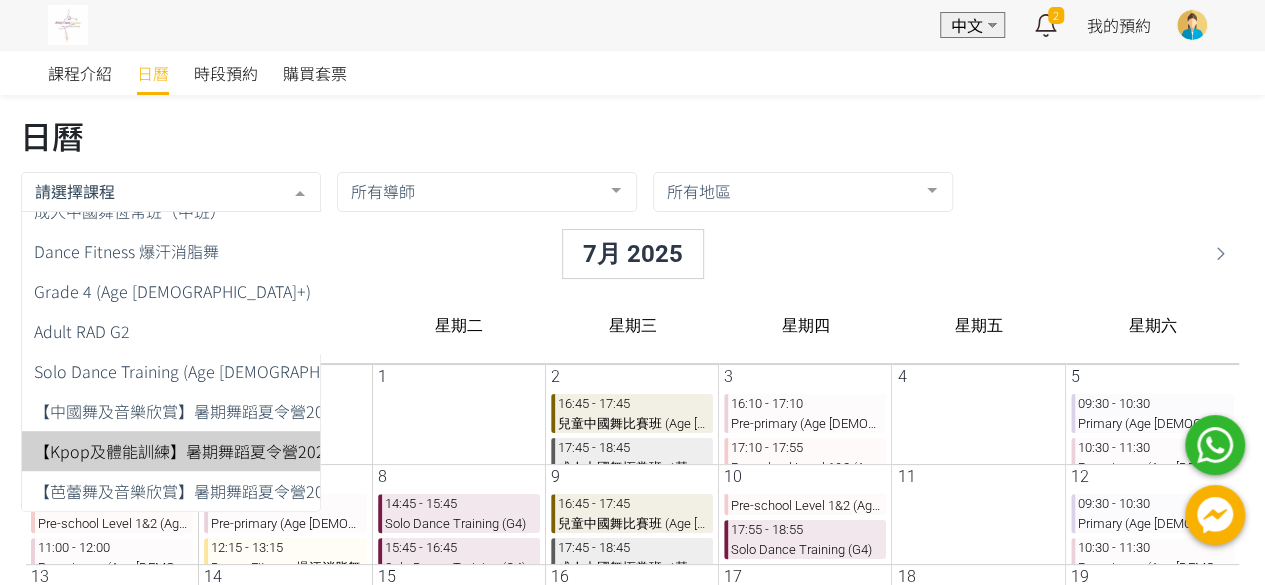 click on "【Kpop及體能訓練】暑期舞蹈夏令營2025：舞出真我" at bounding box center [208, 451] 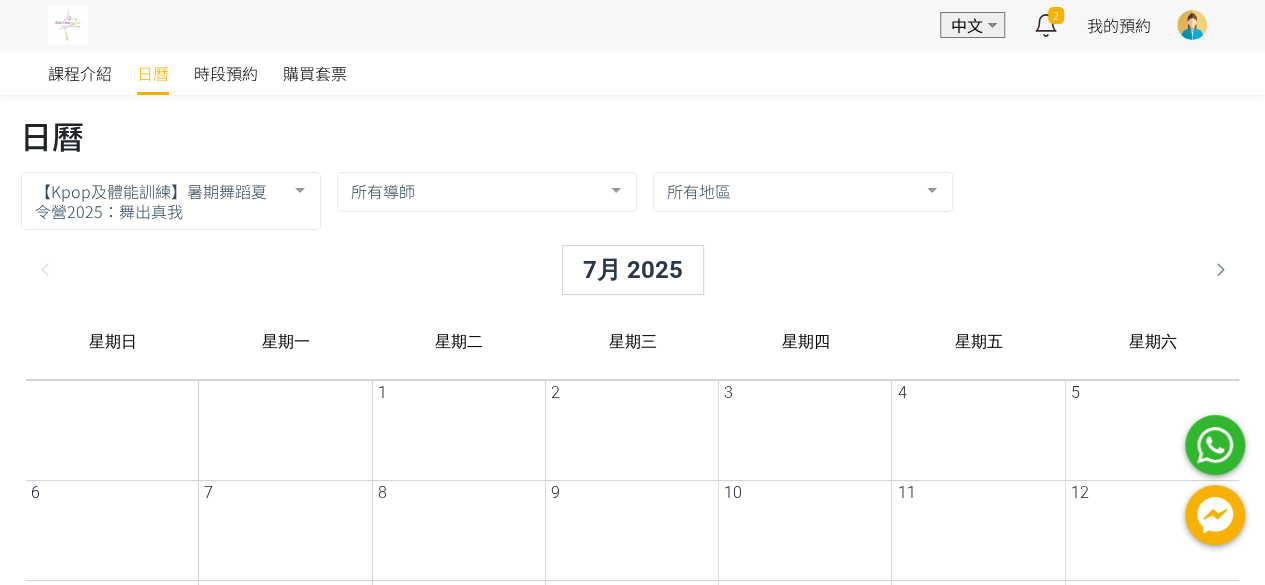 scroll, scrollTop: 0, scrollLeft: 0, axis: both 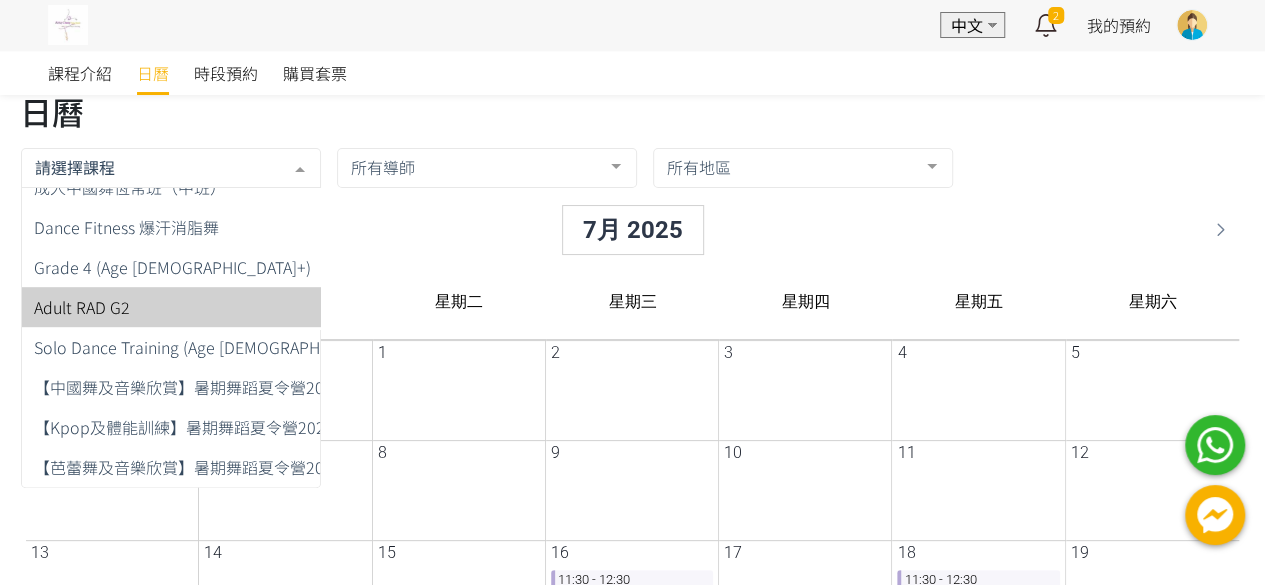 click on "Adult RAD G2" at bounding box center [212, 307] 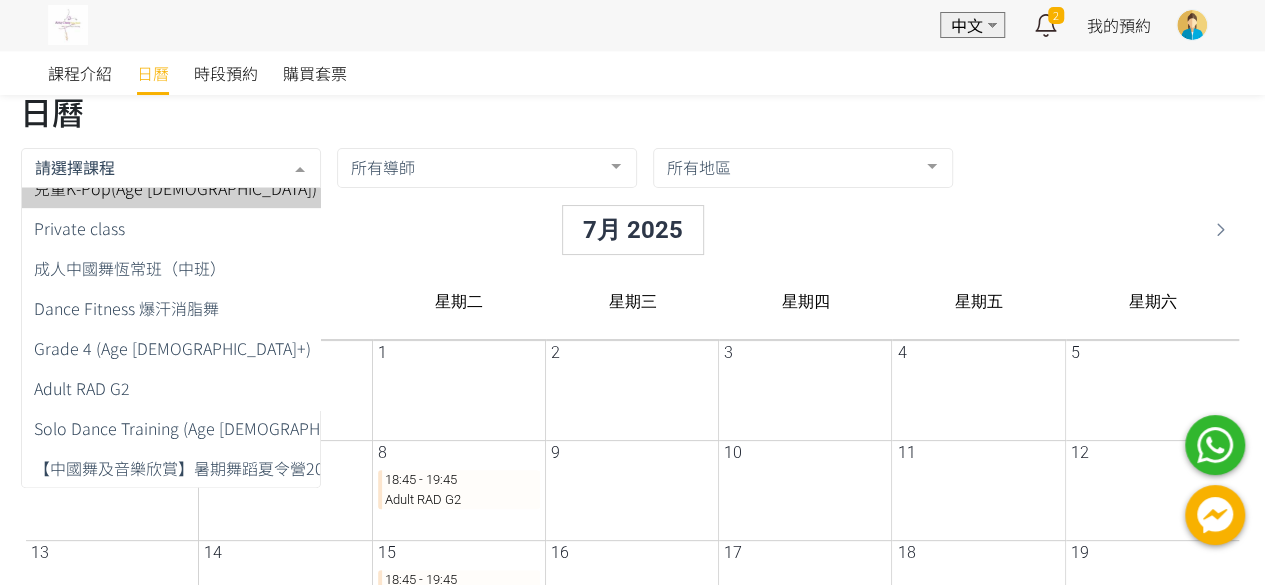 scroll, scrollTop: 546, scrollLeft: 0, axis: vertical 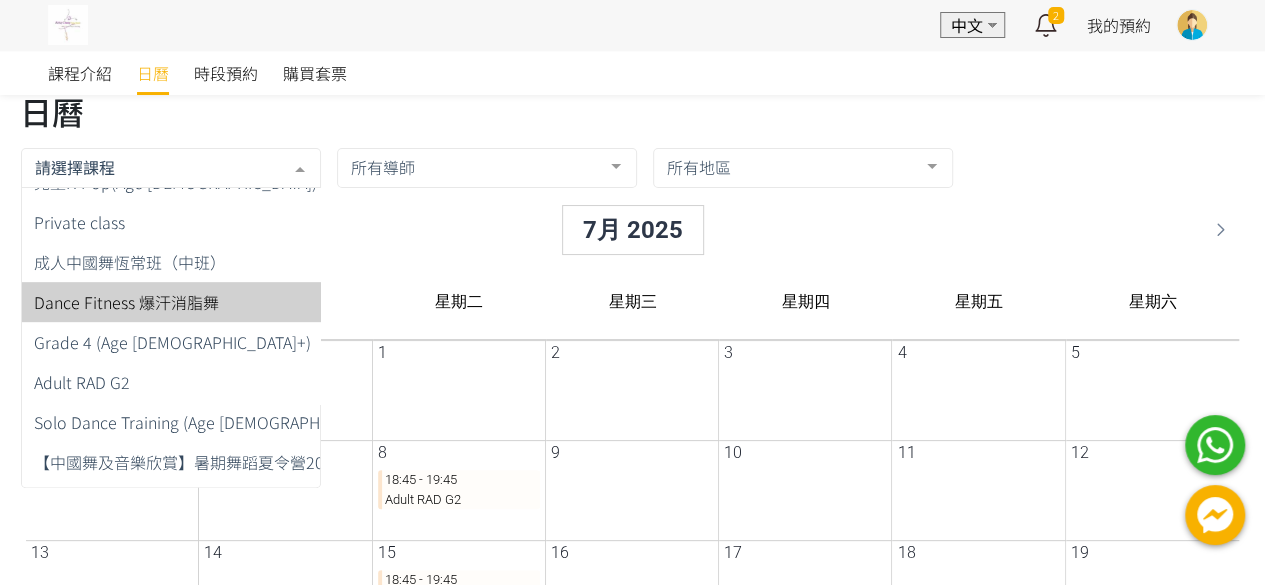 click on "Dance Fitness 爆汗消脂舞" at bounding box center [110, 302] 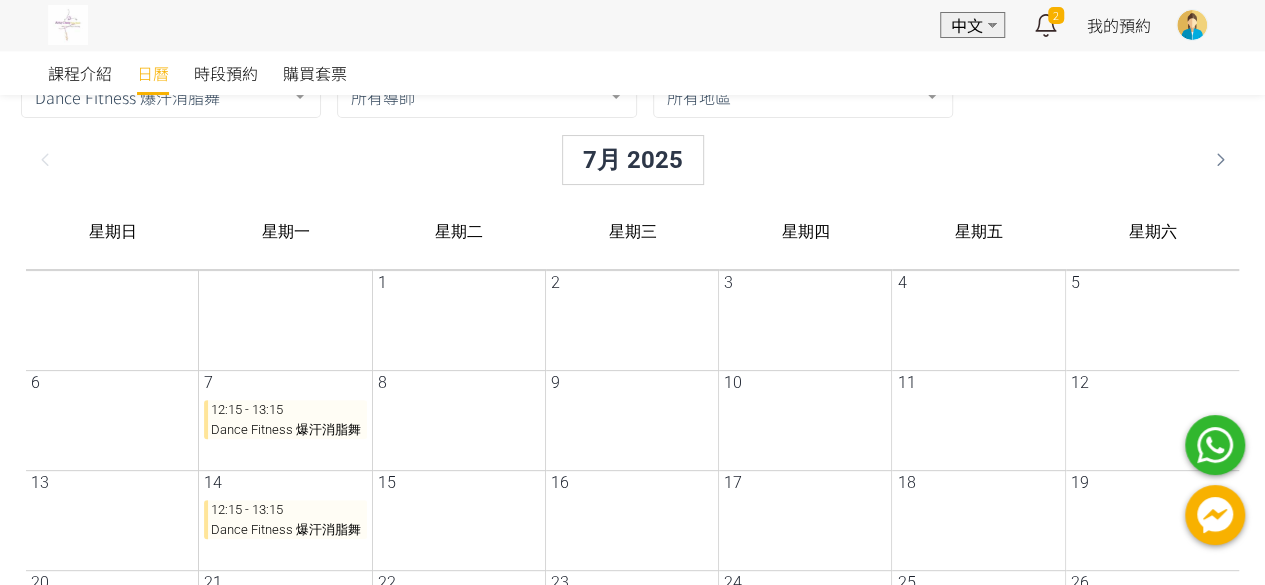 scroll, scrollTop: 0, scrollLeft: 0, axis: both 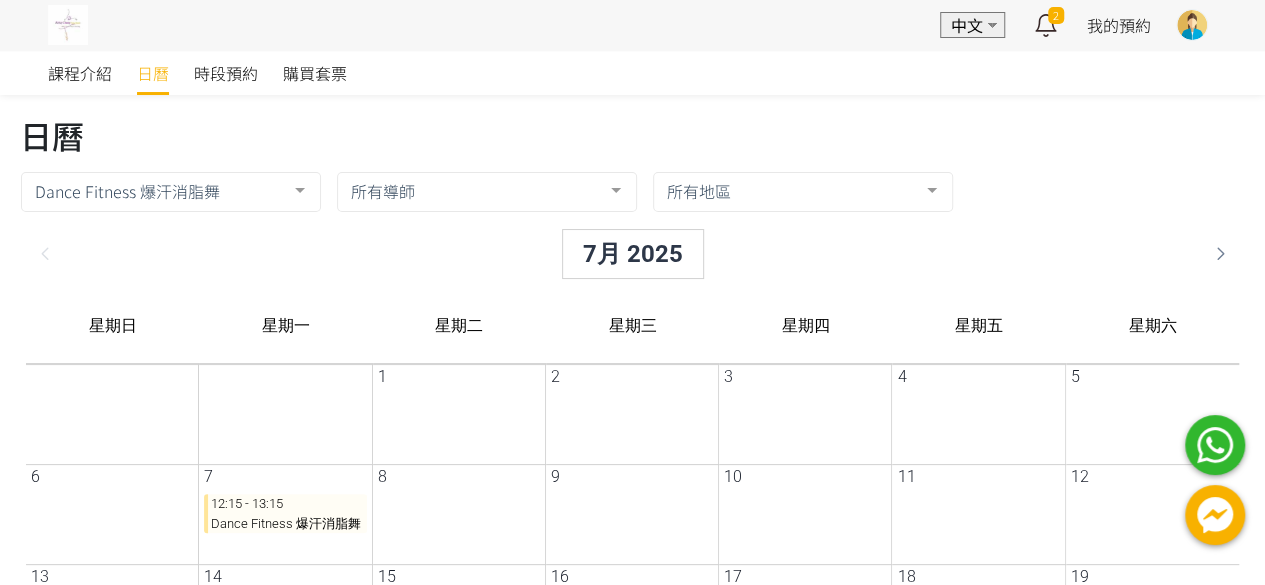 click on "日曆" at bounding box center [634, 127] 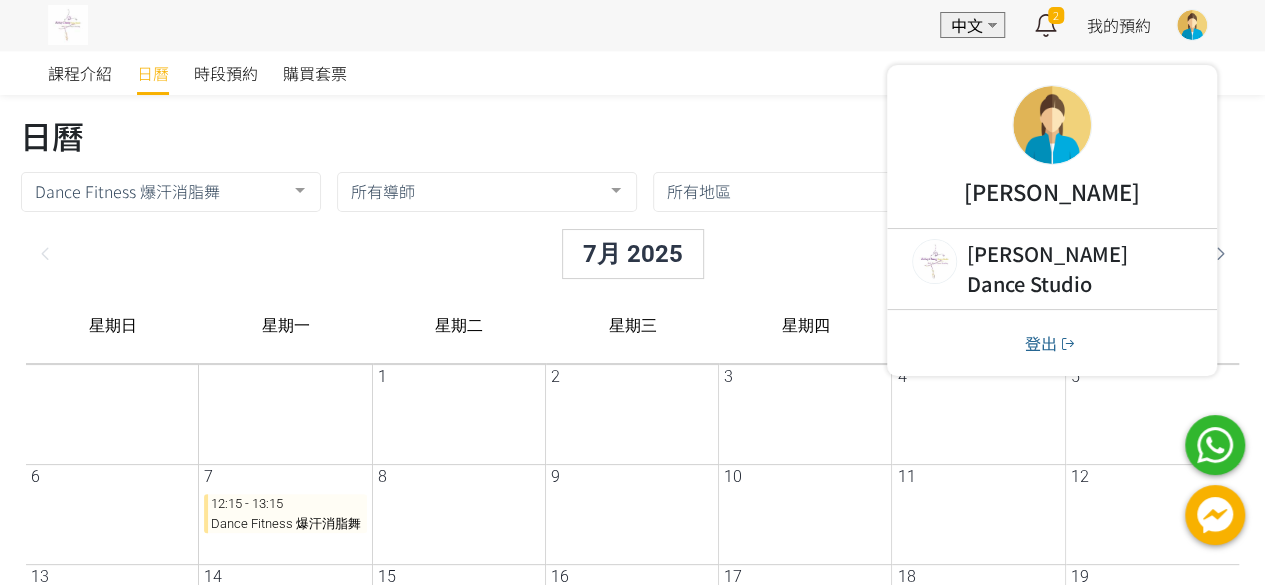 click on "課程介紹   日曆   時段預約   購買套票" at bounding box center [632, 73] 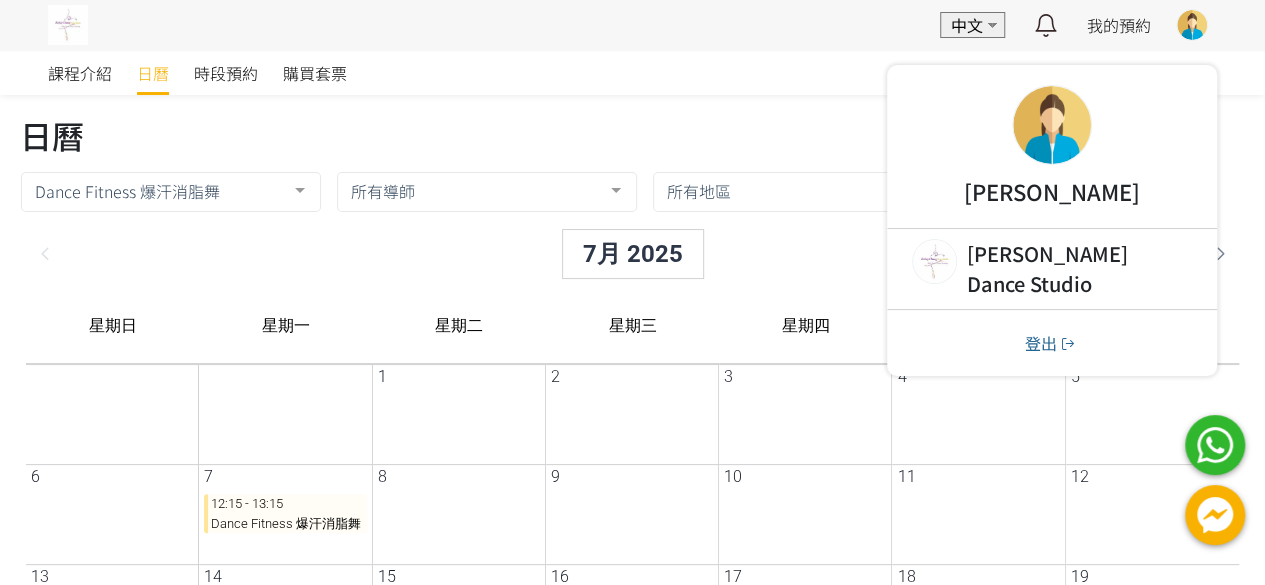 click on "日曆" at bounding box center [634, 127] 